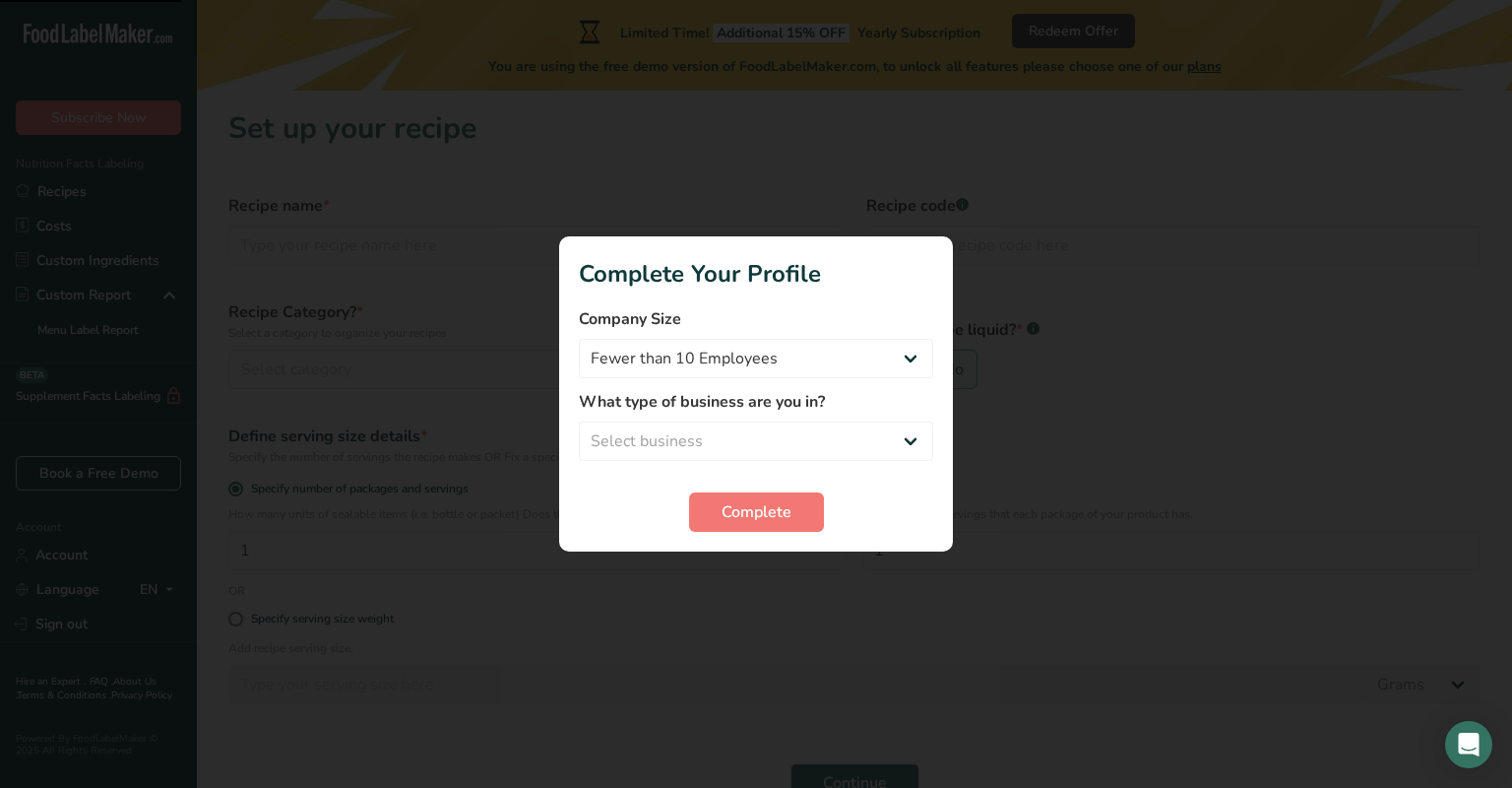 scroll, scrollTop: 0, scrollLeft: 0, axis: both 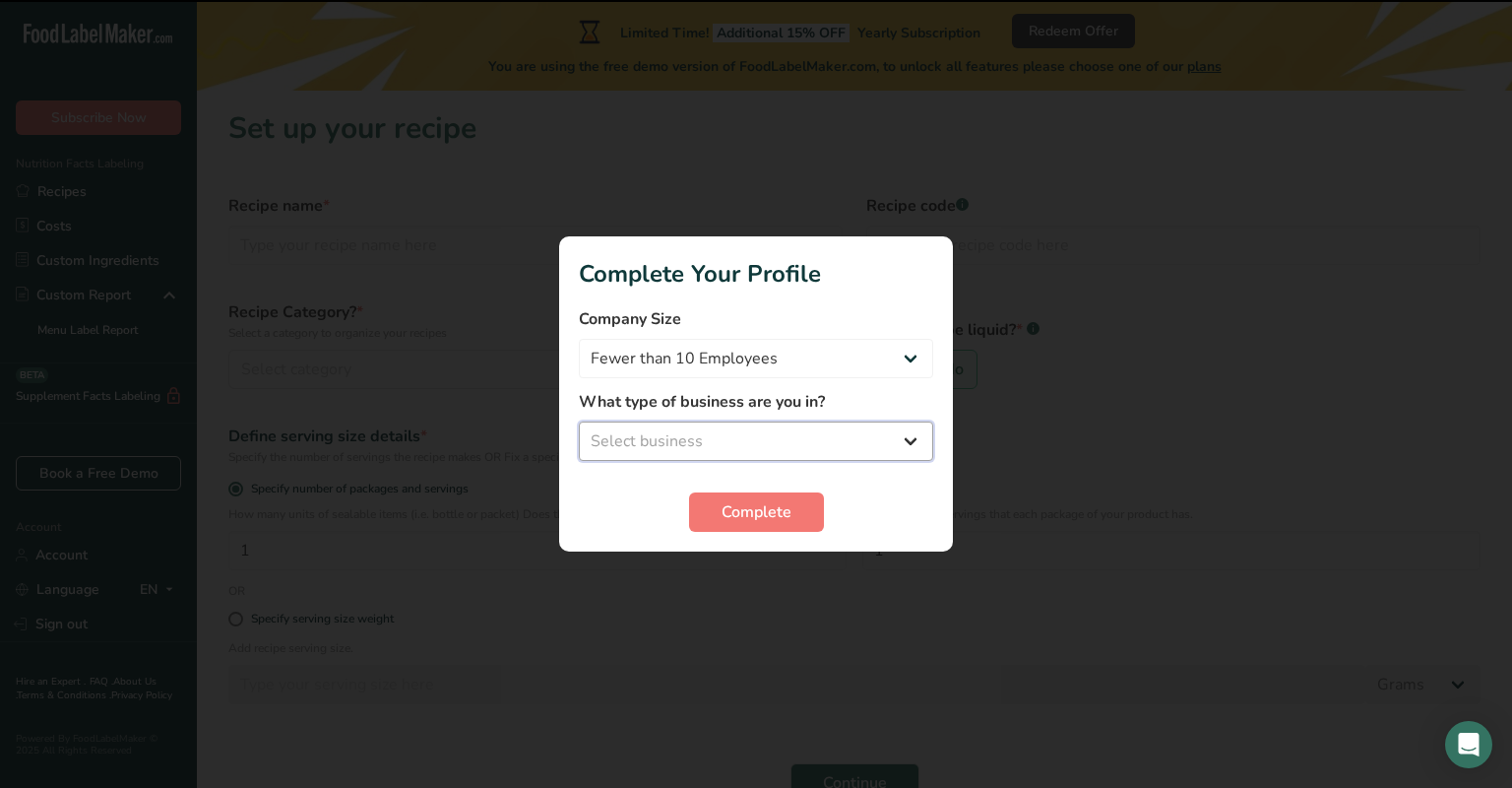 click on "Select business
Packaged Food Manufacturer
Restaurant & Cafe
Bakery
Meal Plans & Catering Company
Nutritionist
Food Blogger
Personal Trainer
Other" at bounding box center (756, 441) 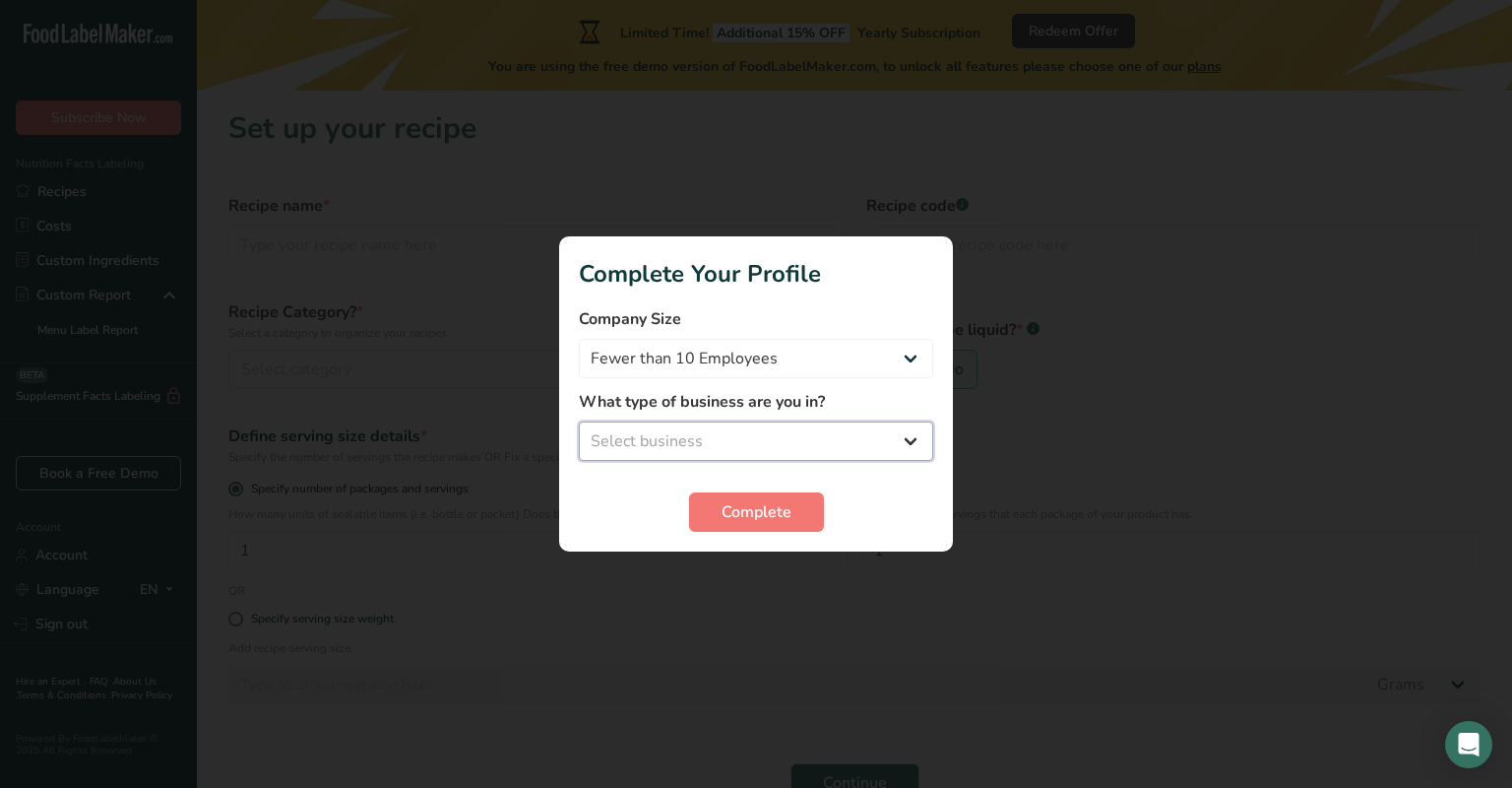 select on "1" 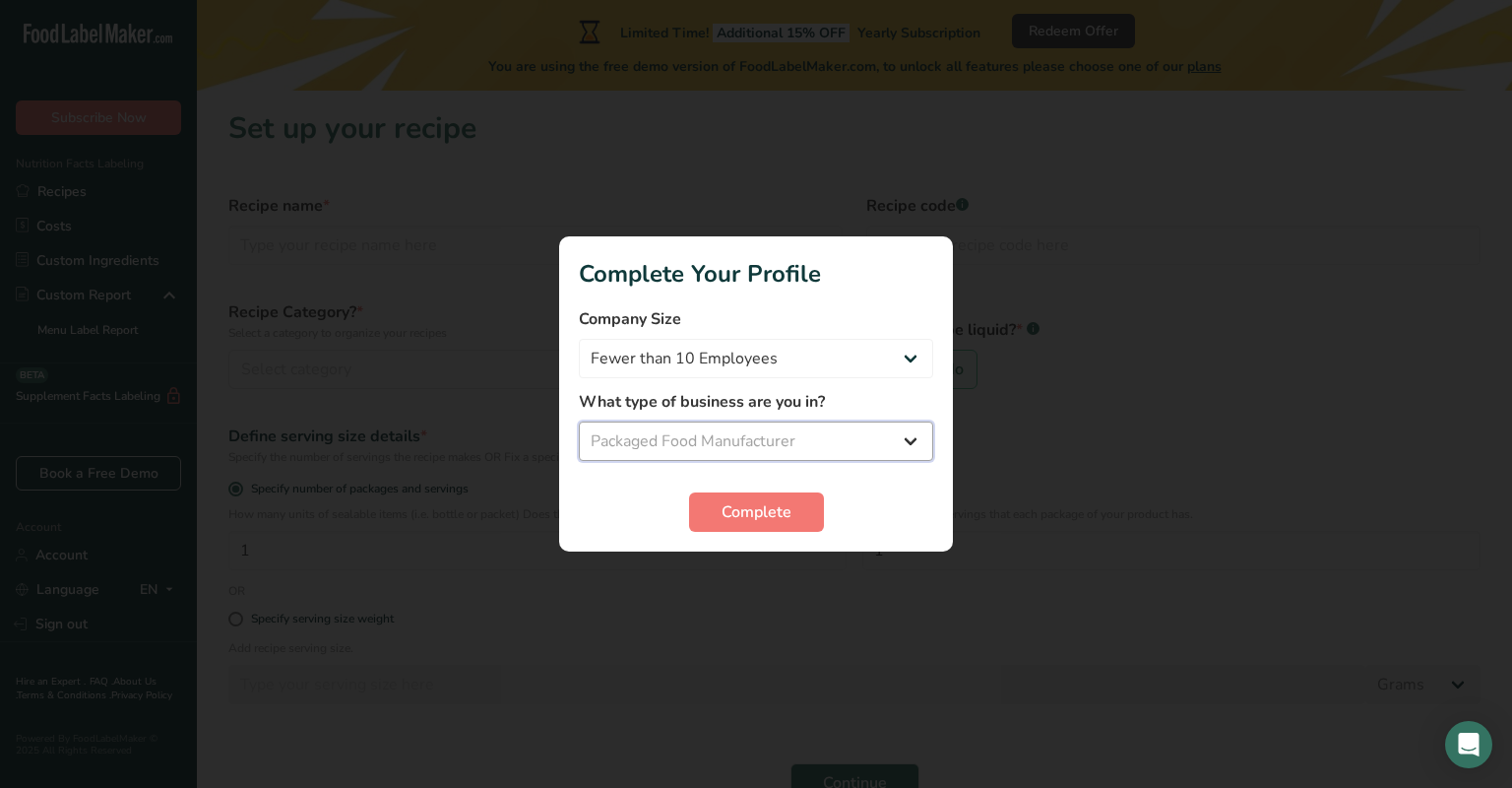 click on "Packaged Food Manufacturer" at bounding box center [0, 0] 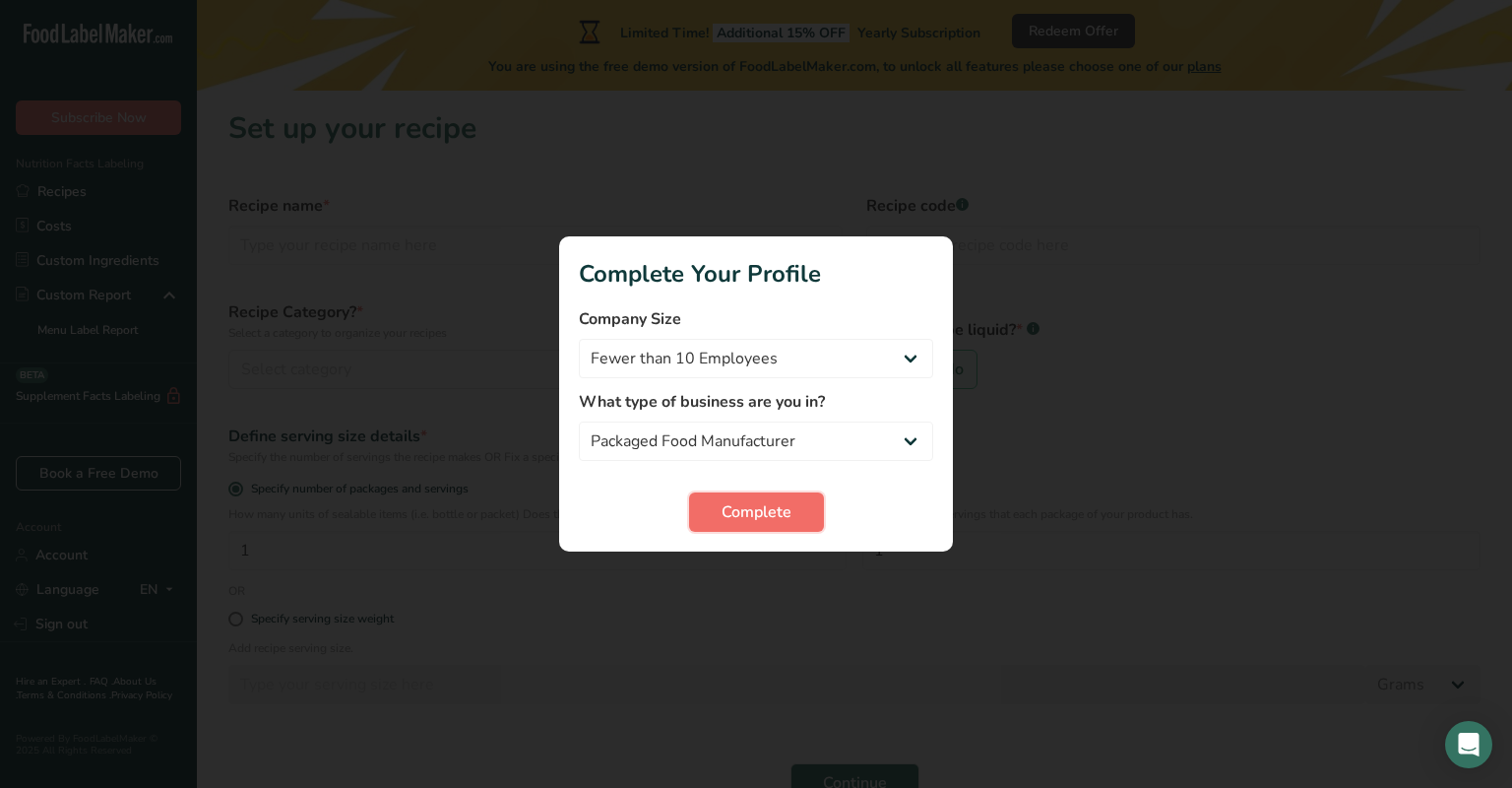 click on "Complete" at bounding box center (756, 512) 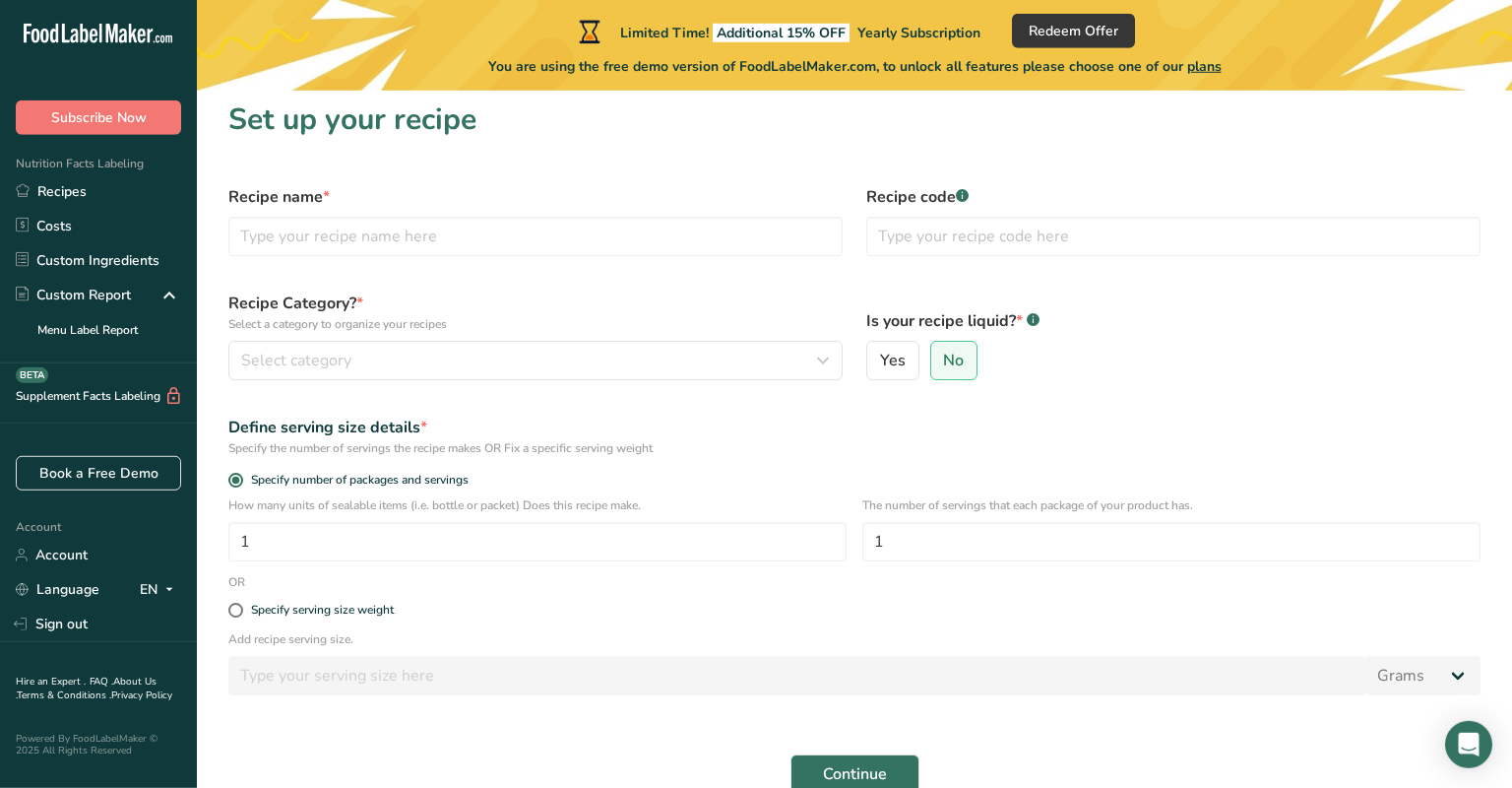 scroll, scrollTop: 9, scrollLeft: 0, axis: vertical 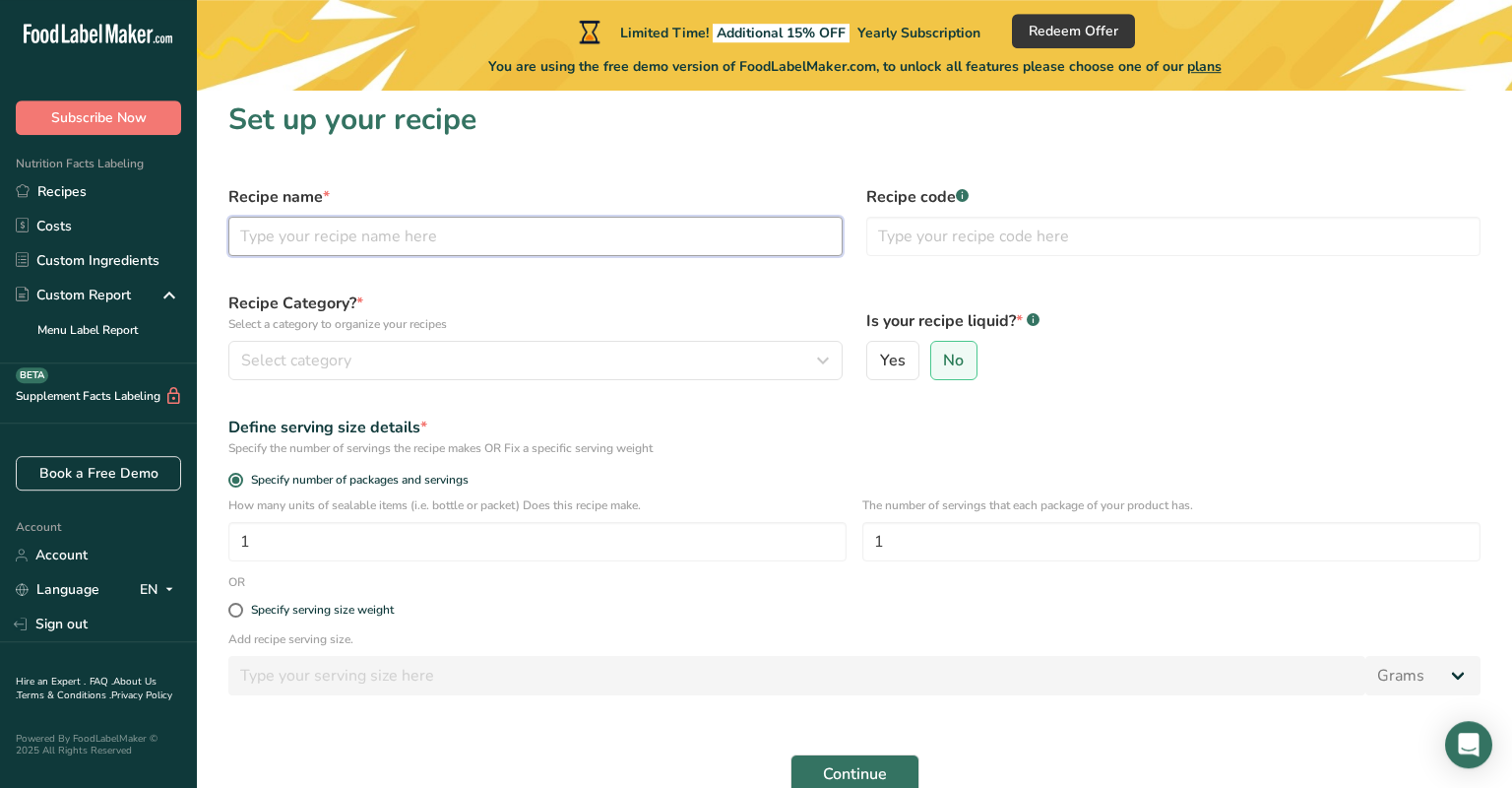 click at bounding box center [536, 236] 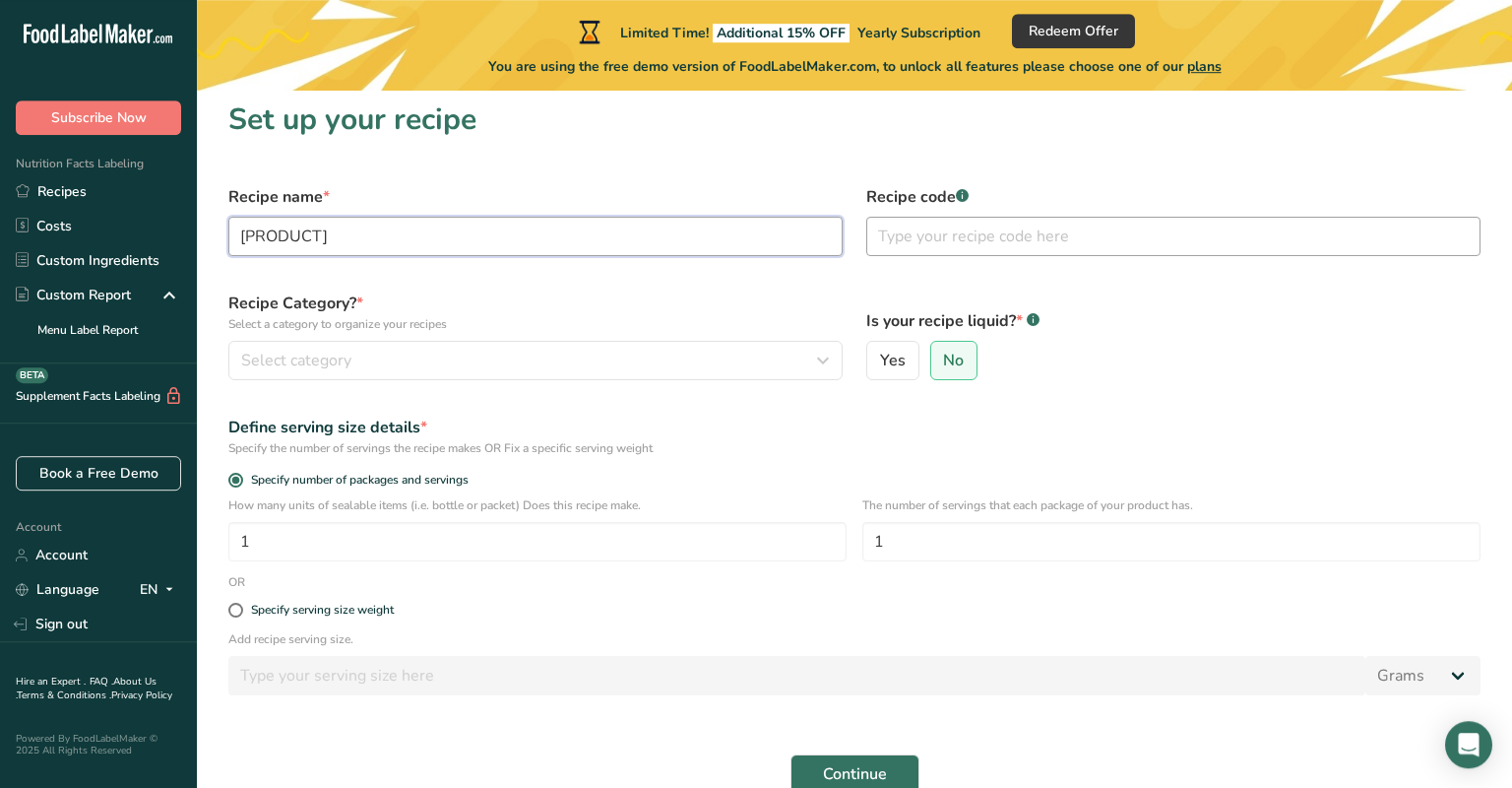 type on "Plantain Flour" 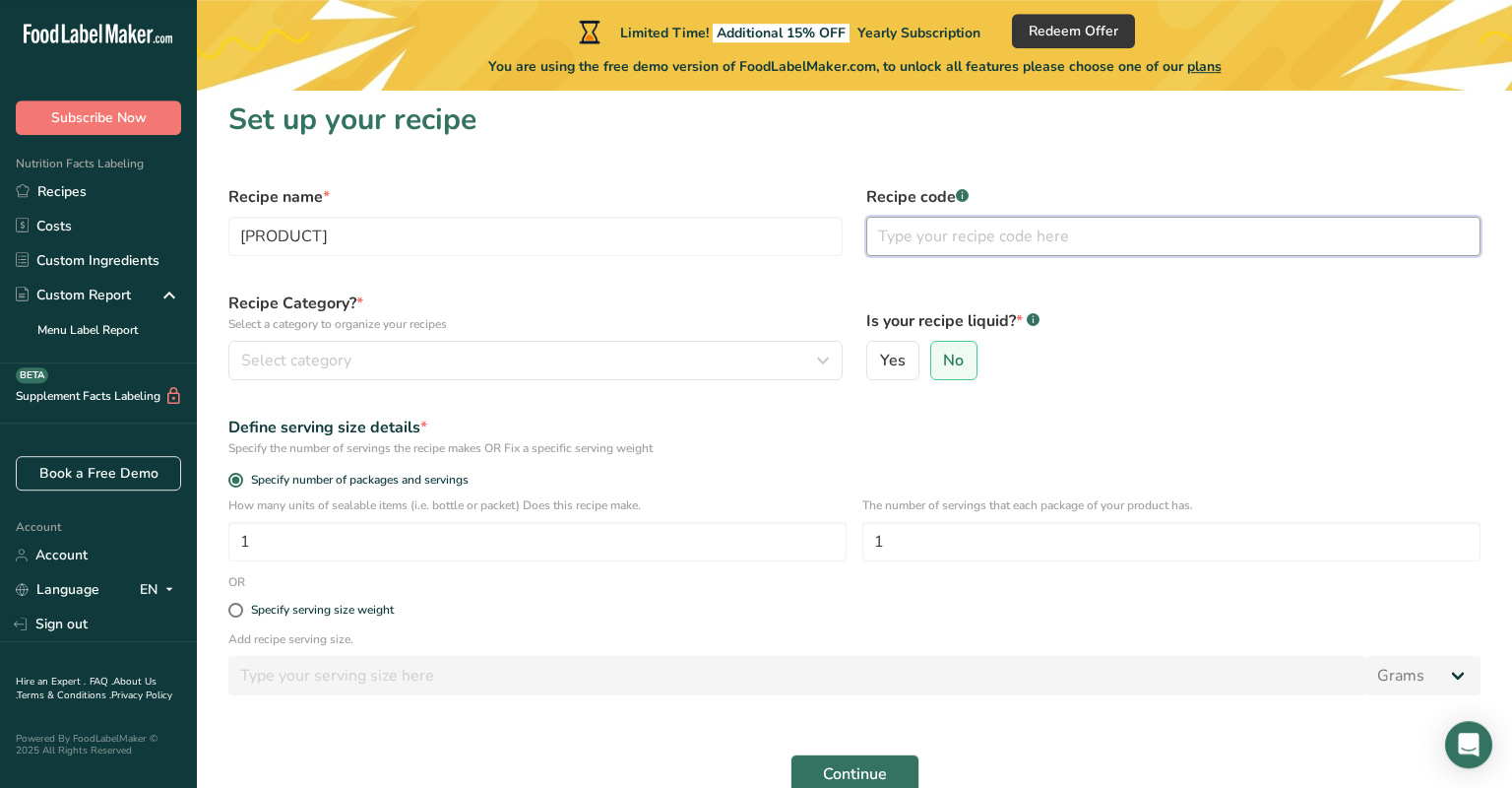 click at bounding box center (1173, 236) 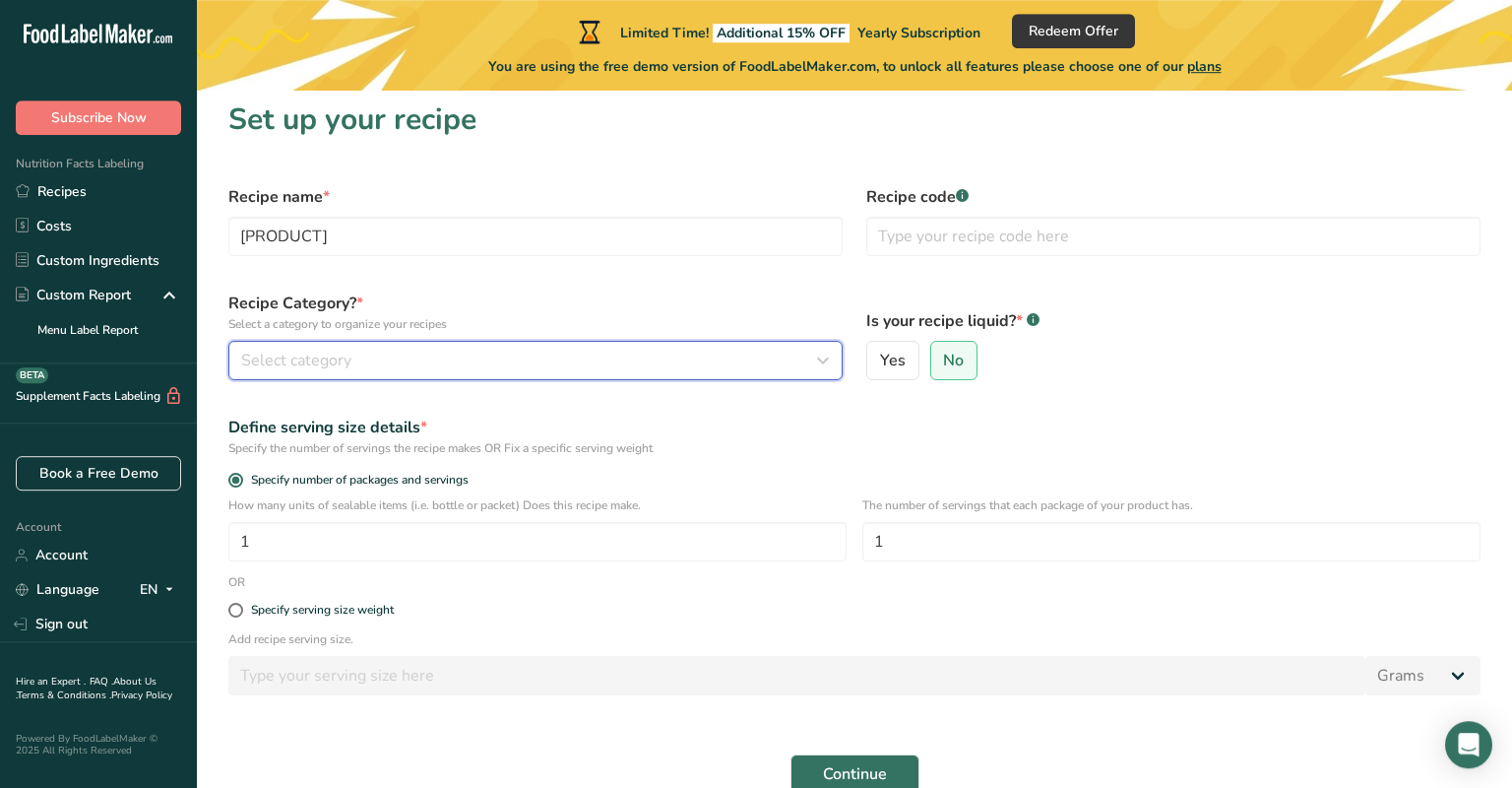click on "Select category" at bounding box center (530, 361) 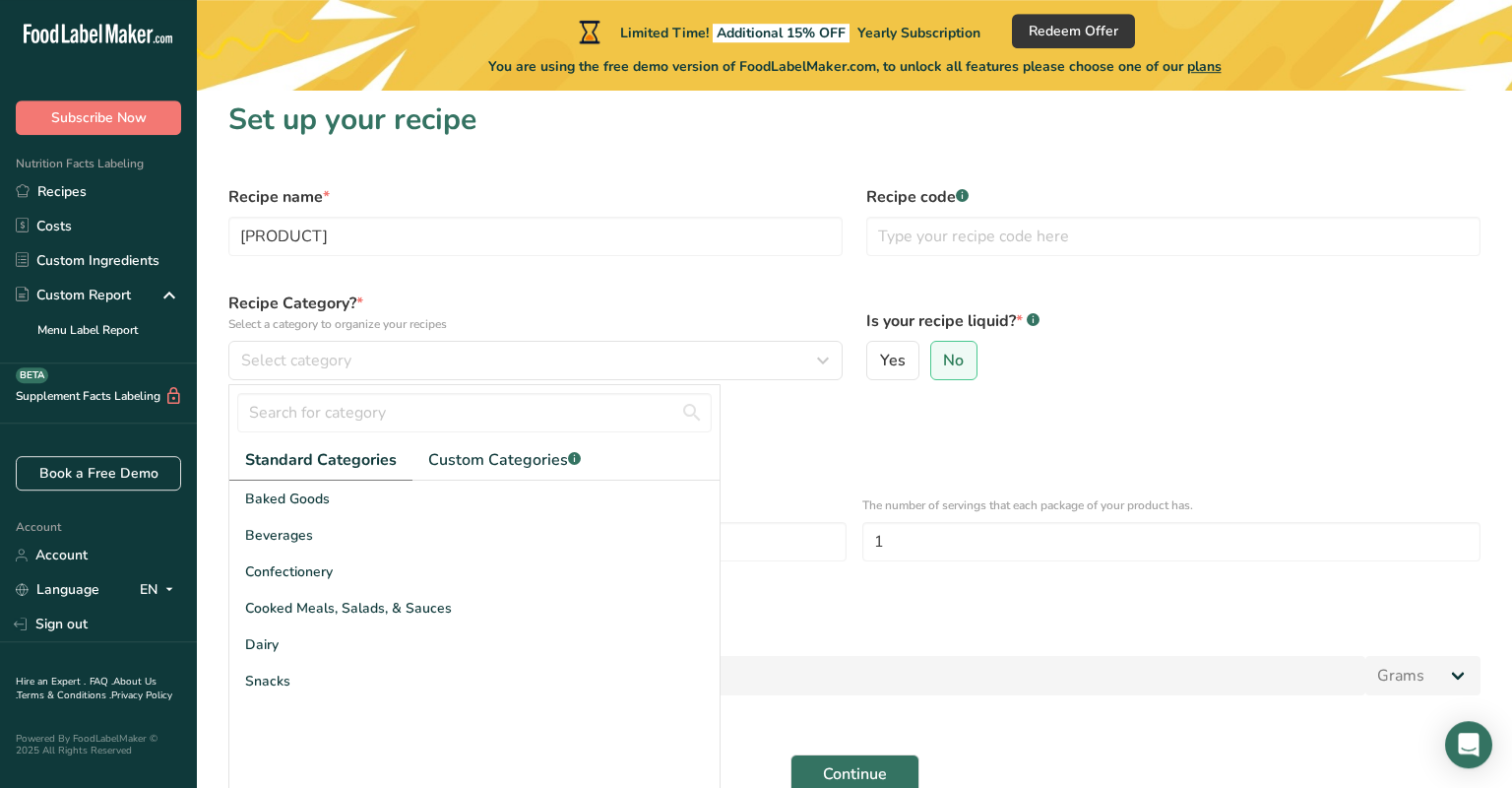 click on "Recipe name *   Plantain Flour" at bounding box center (536, 221) 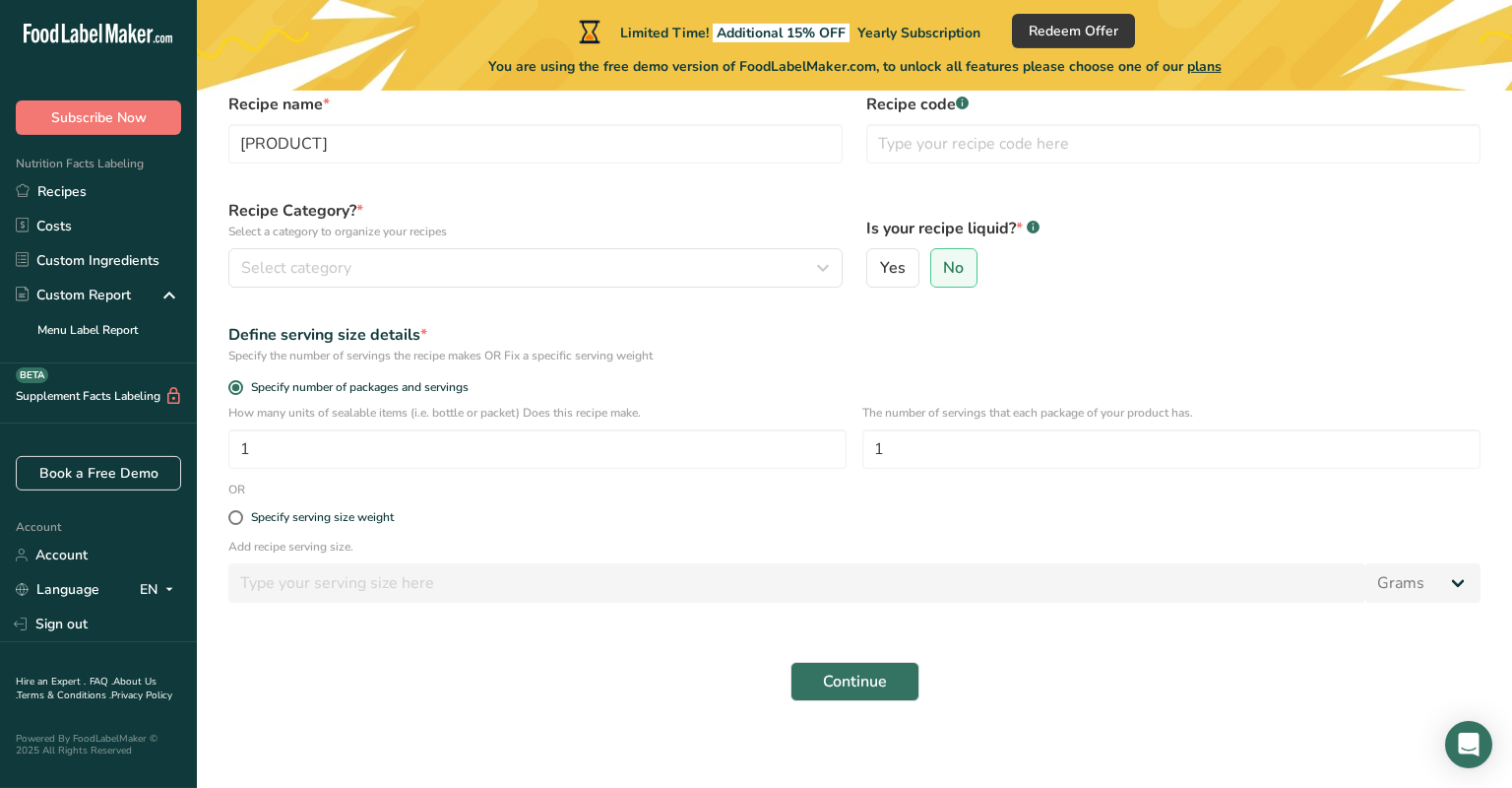 scroll, scrollTop: 110, scrollLeft: 0, axis: vertical 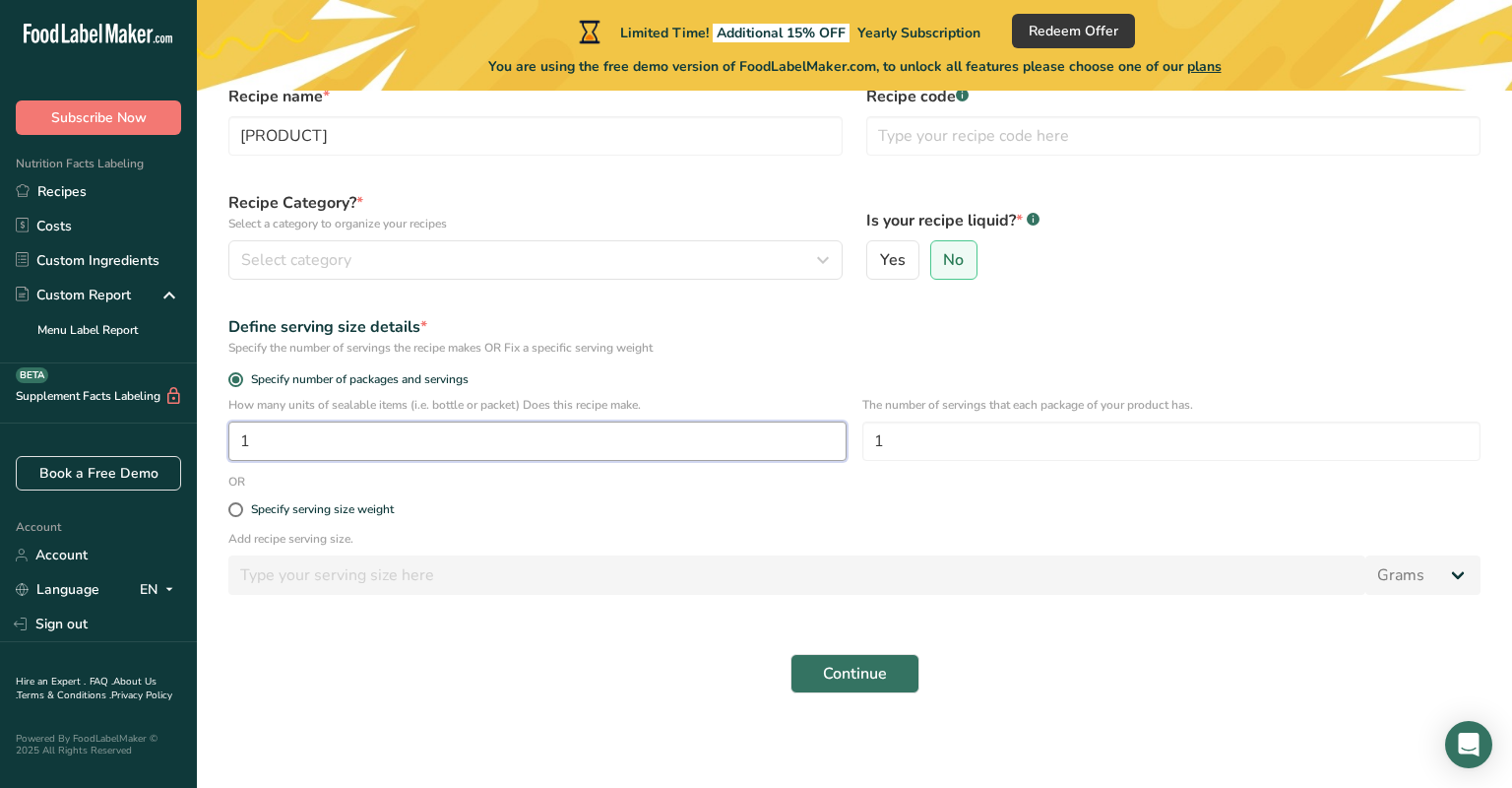 click on "1" at bounding box center [537, 441] 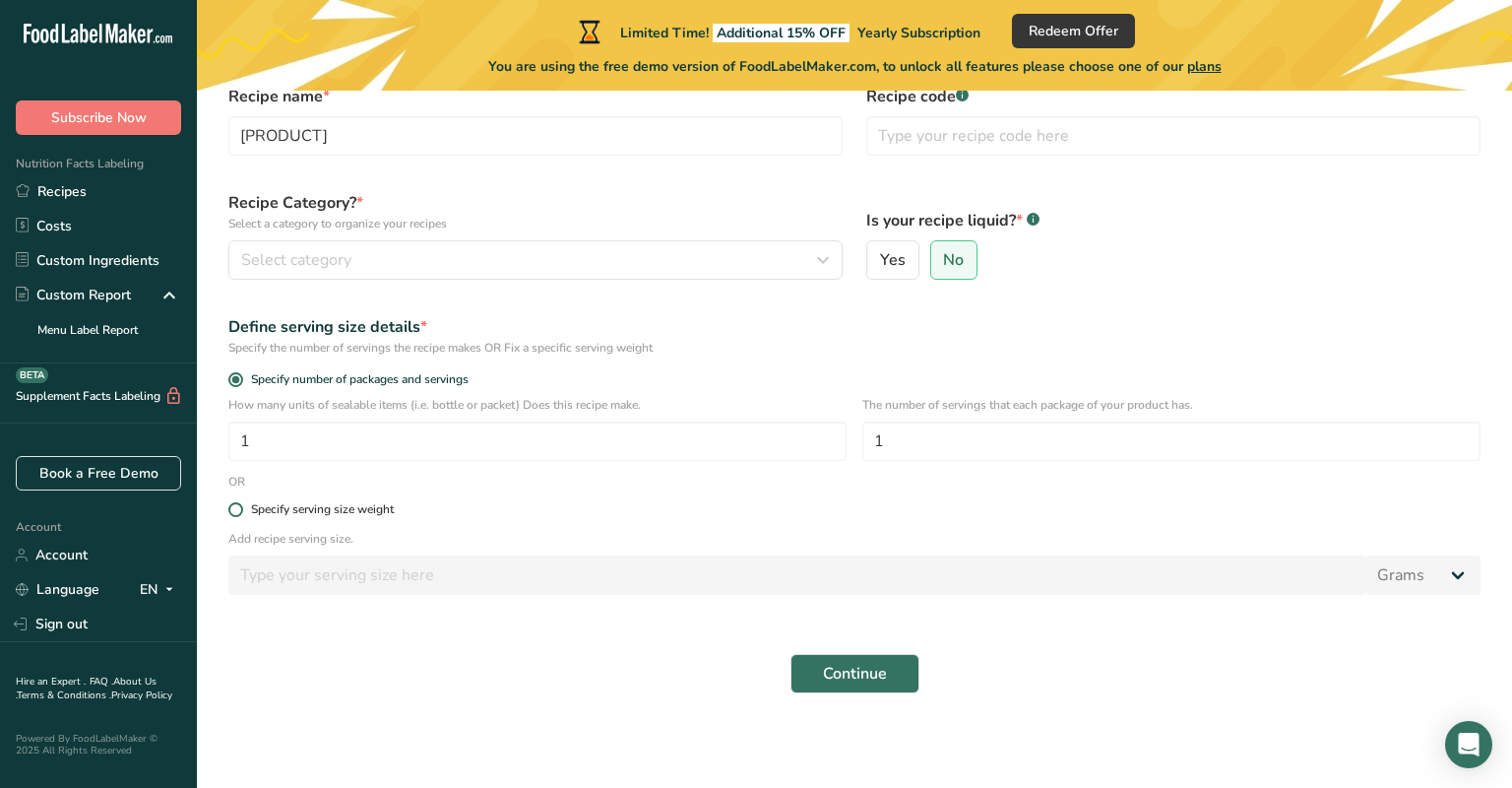 click at bounding box center (235, 509) 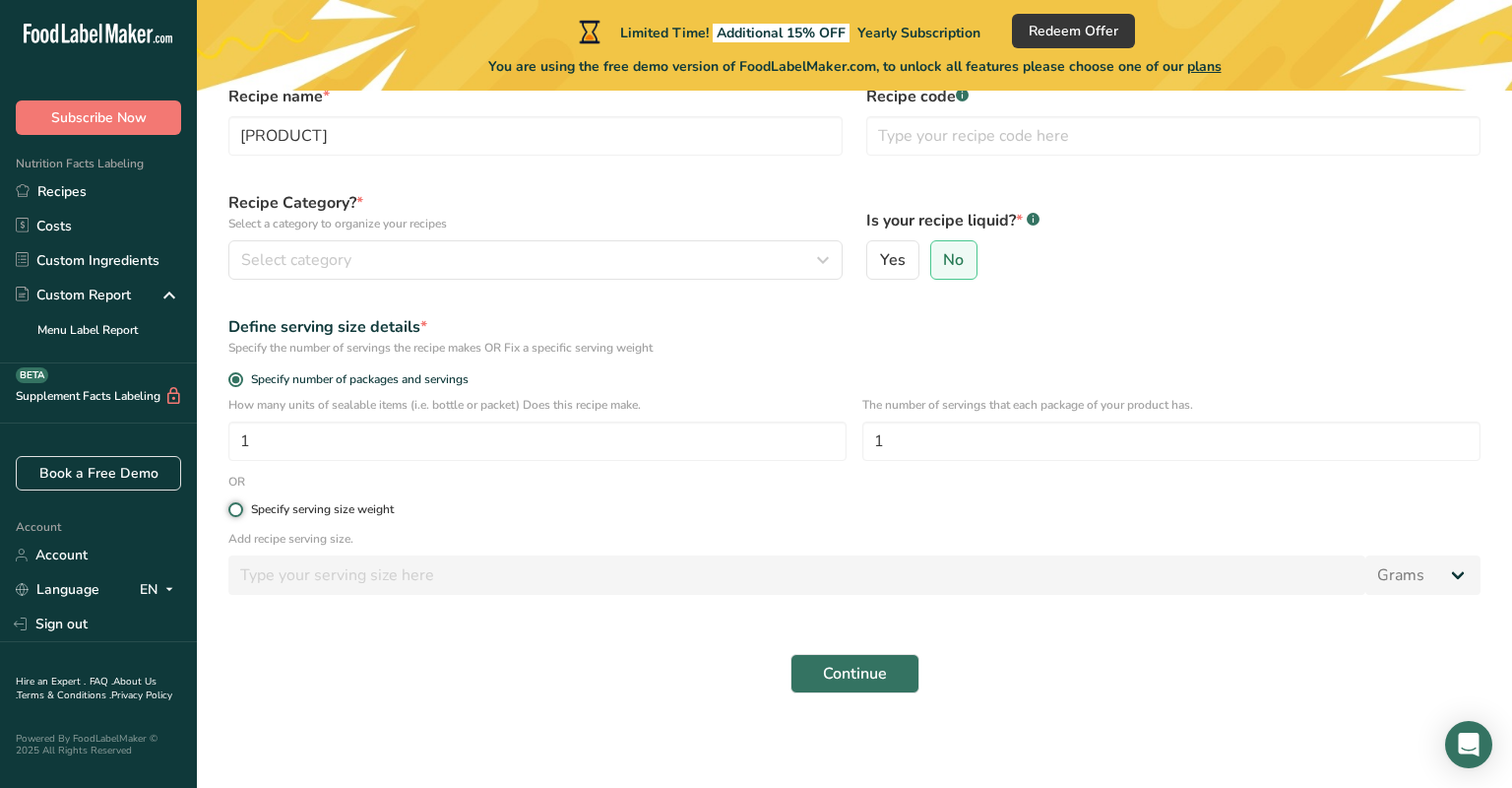 click on "Specify serving size weight" at bounding box center (234, 509) 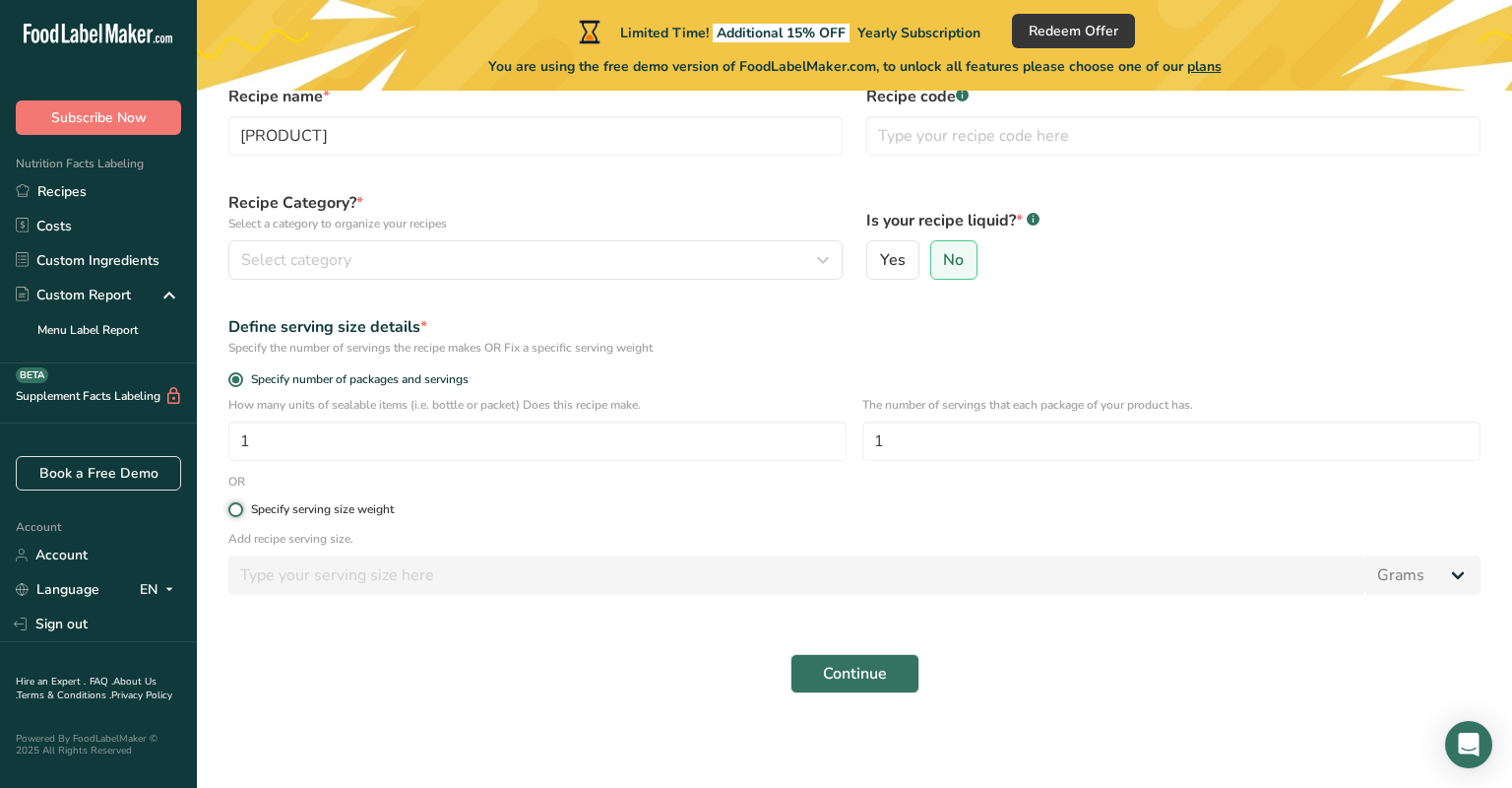 radio on "true" 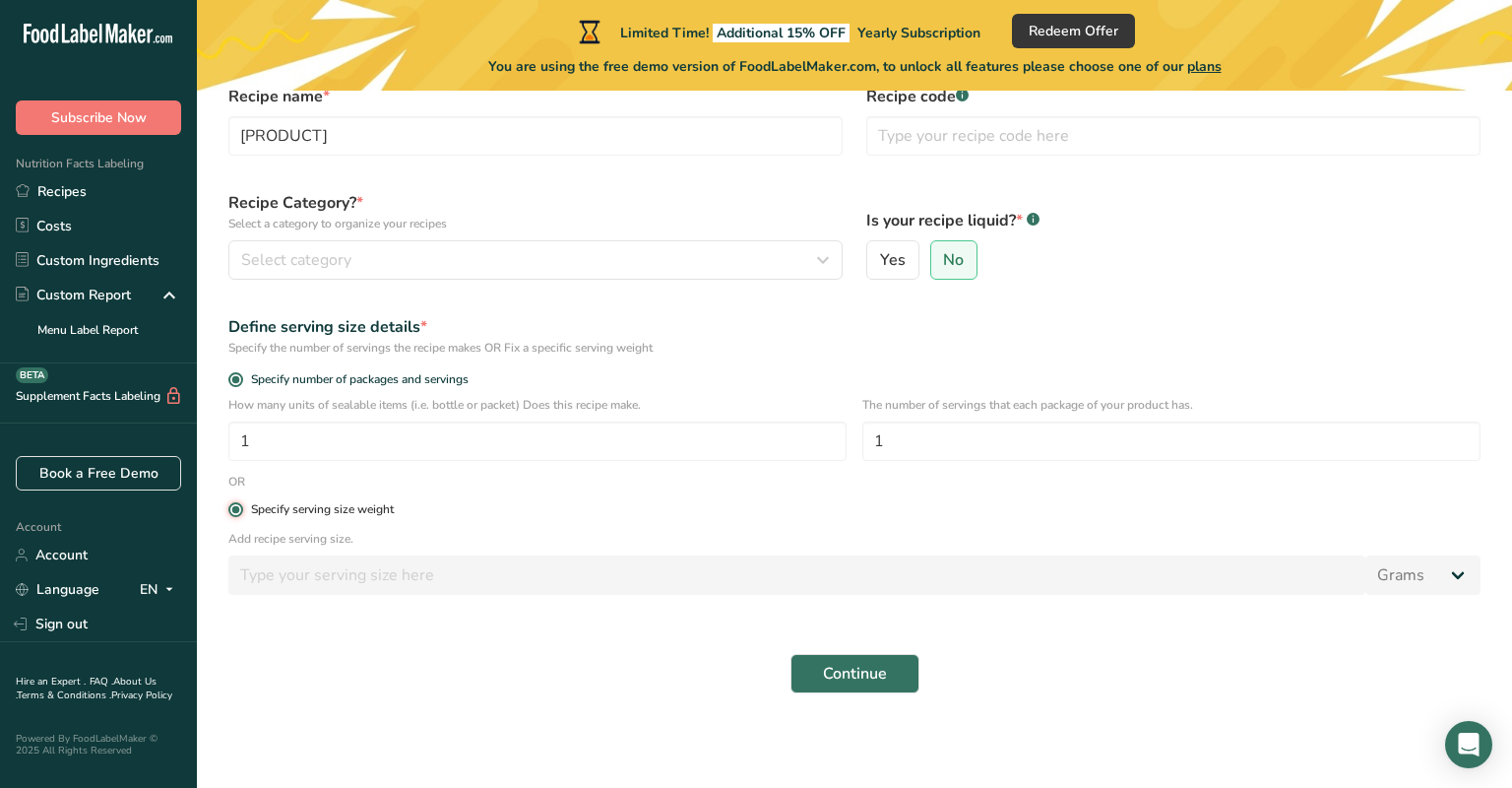 radio on "false" 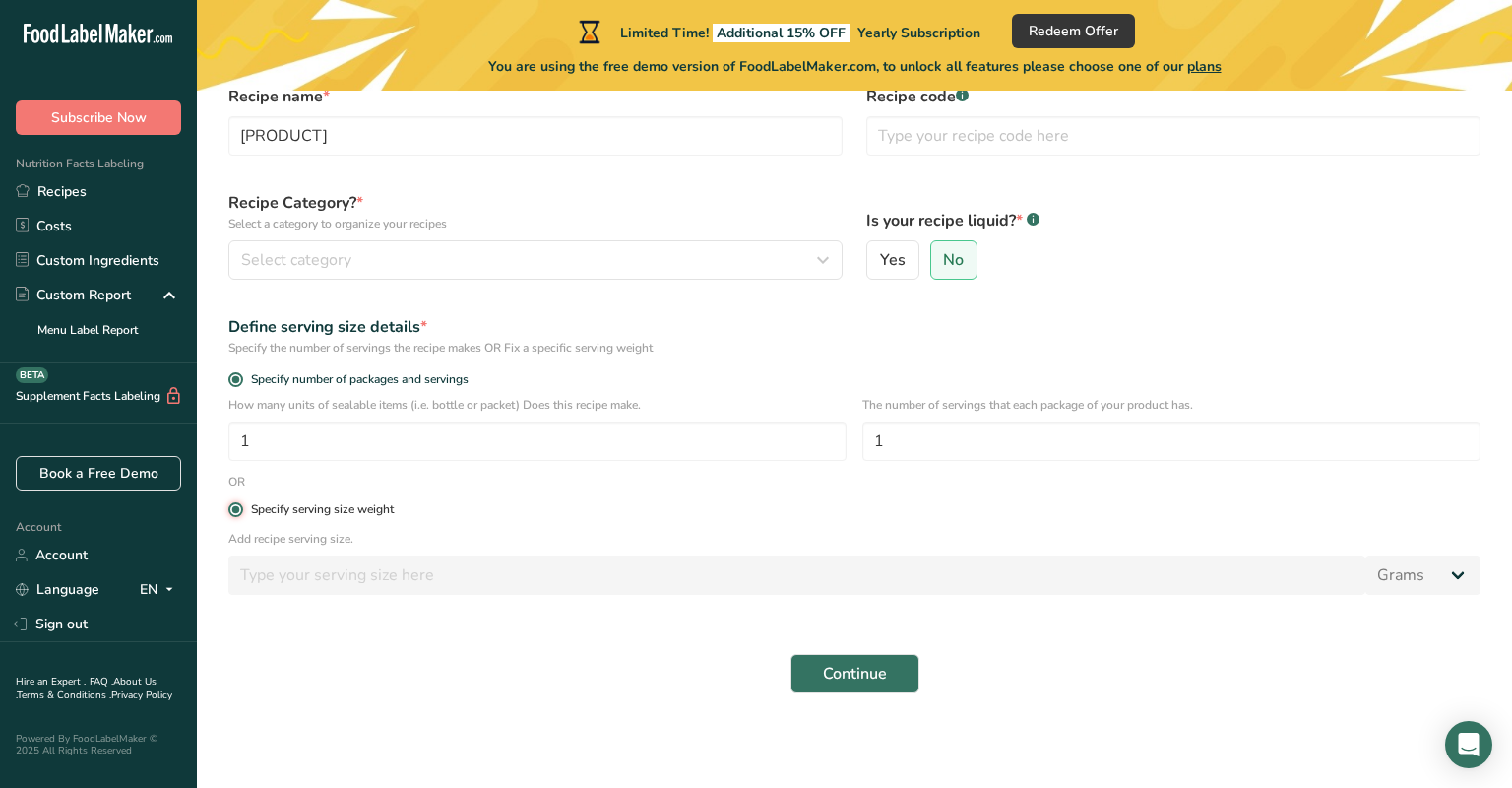 type 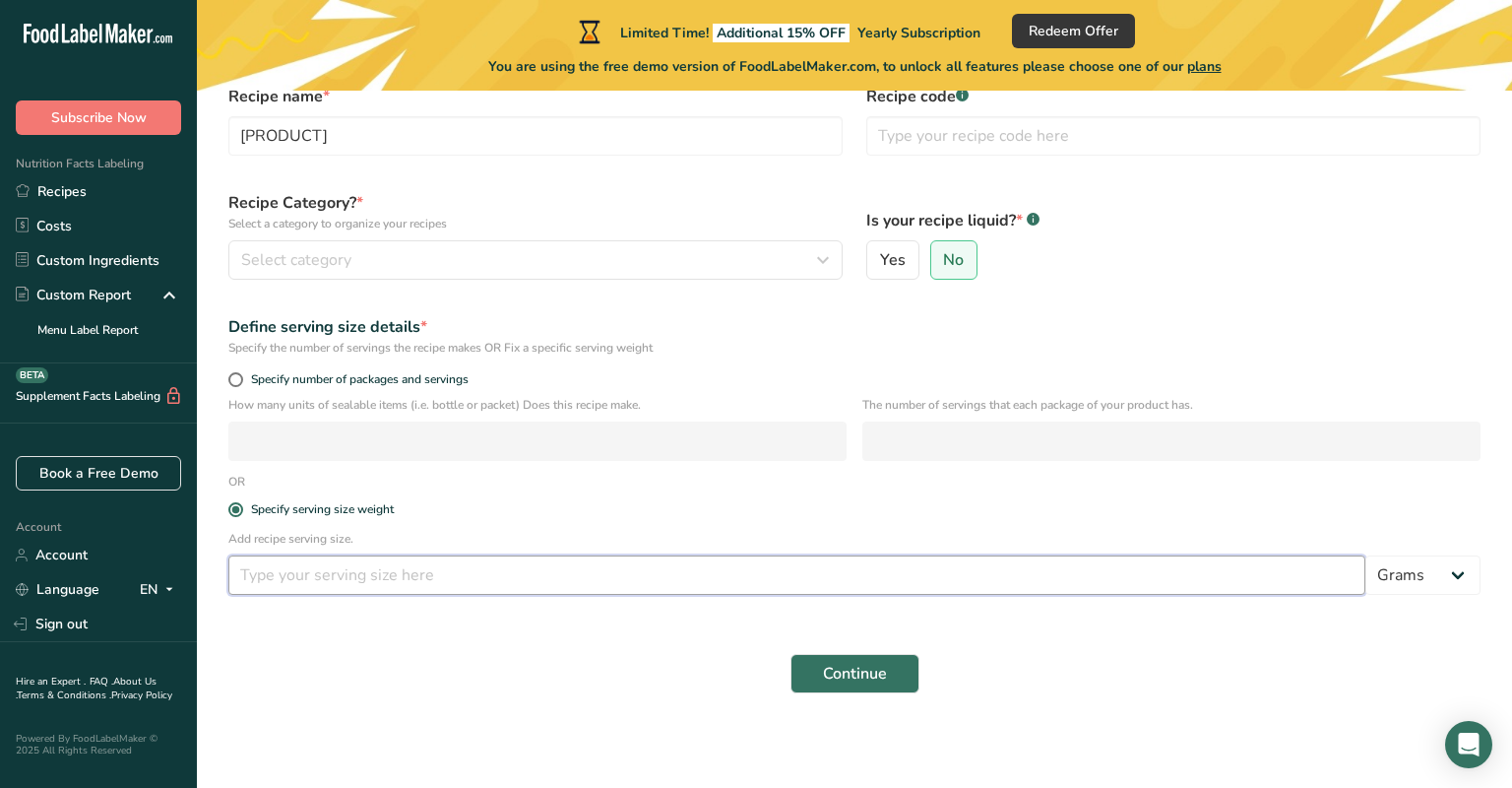click at bounding box center [796, 575] 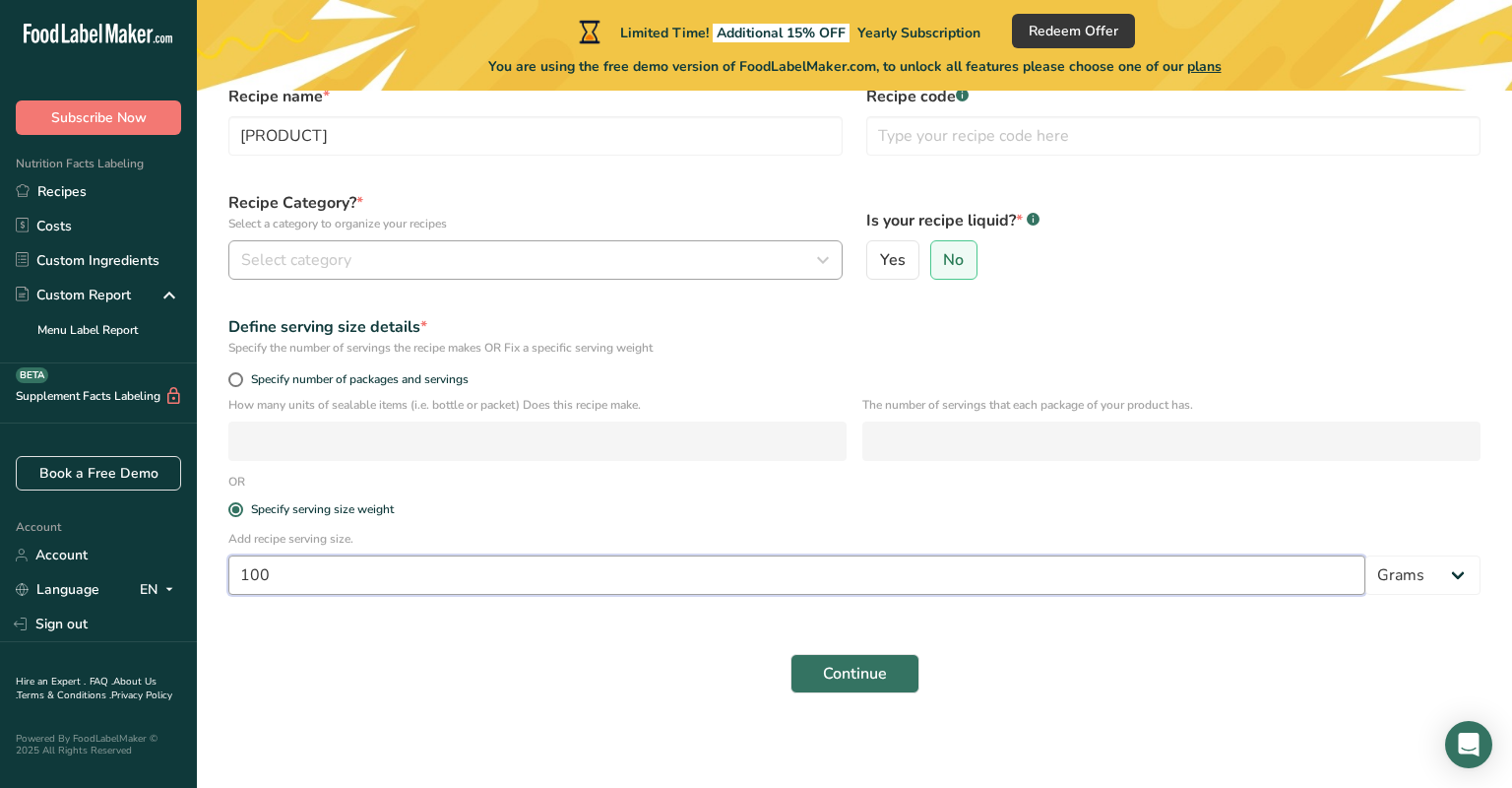 type on "100" 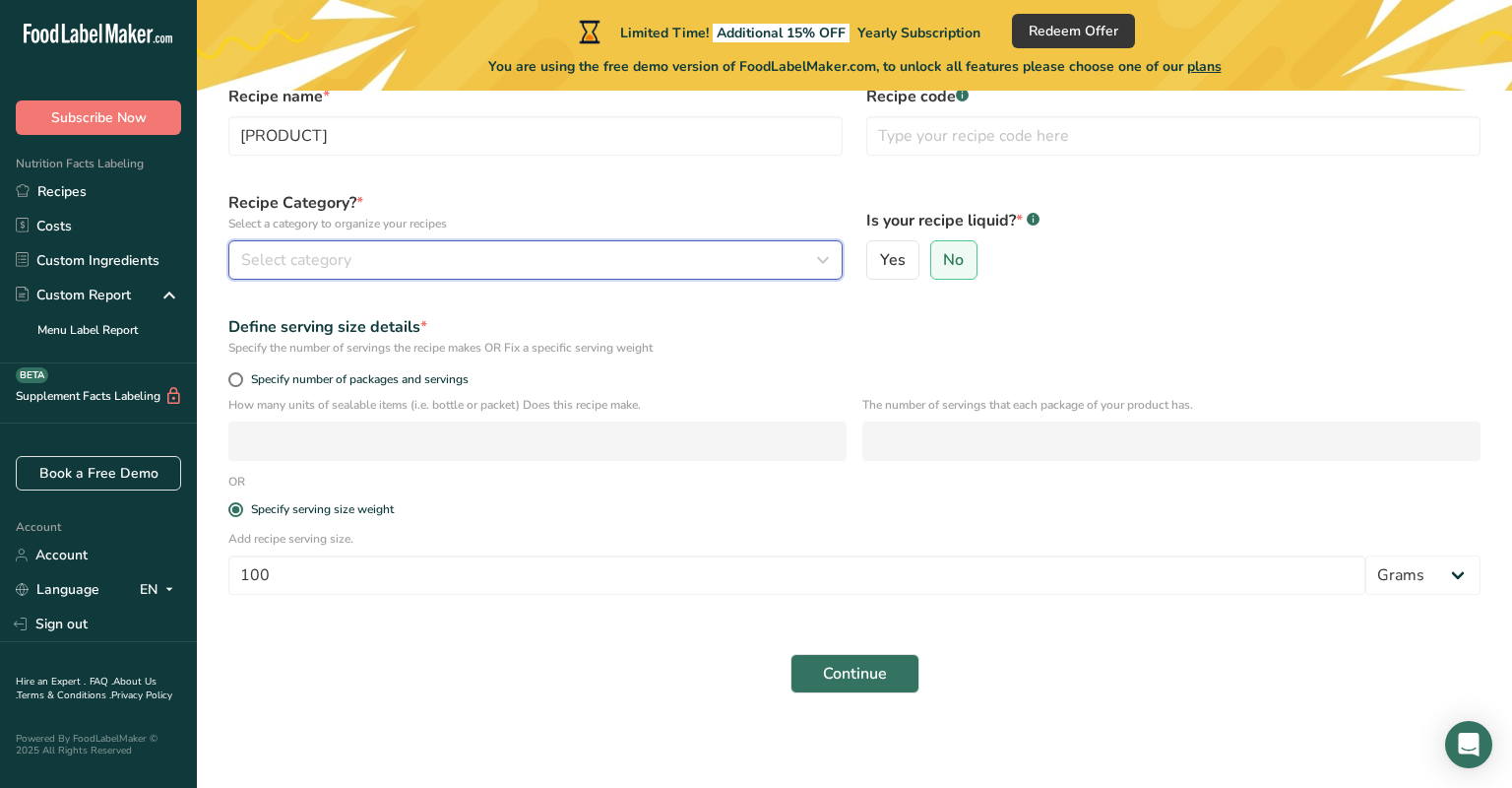click on "Select category" at bounding box center (530, 260) 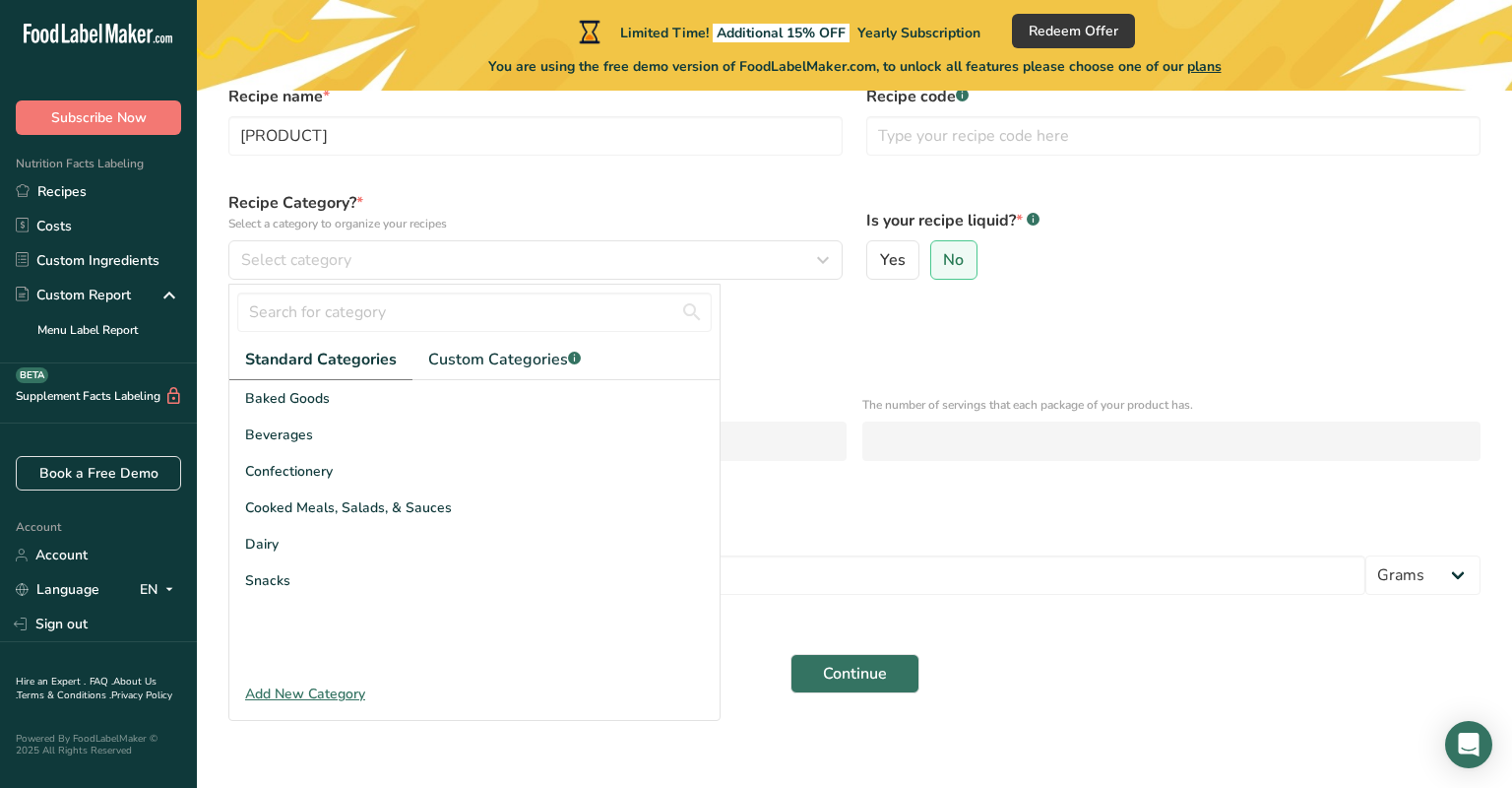 click on "Add New Category" at bounding box center [474, 693] 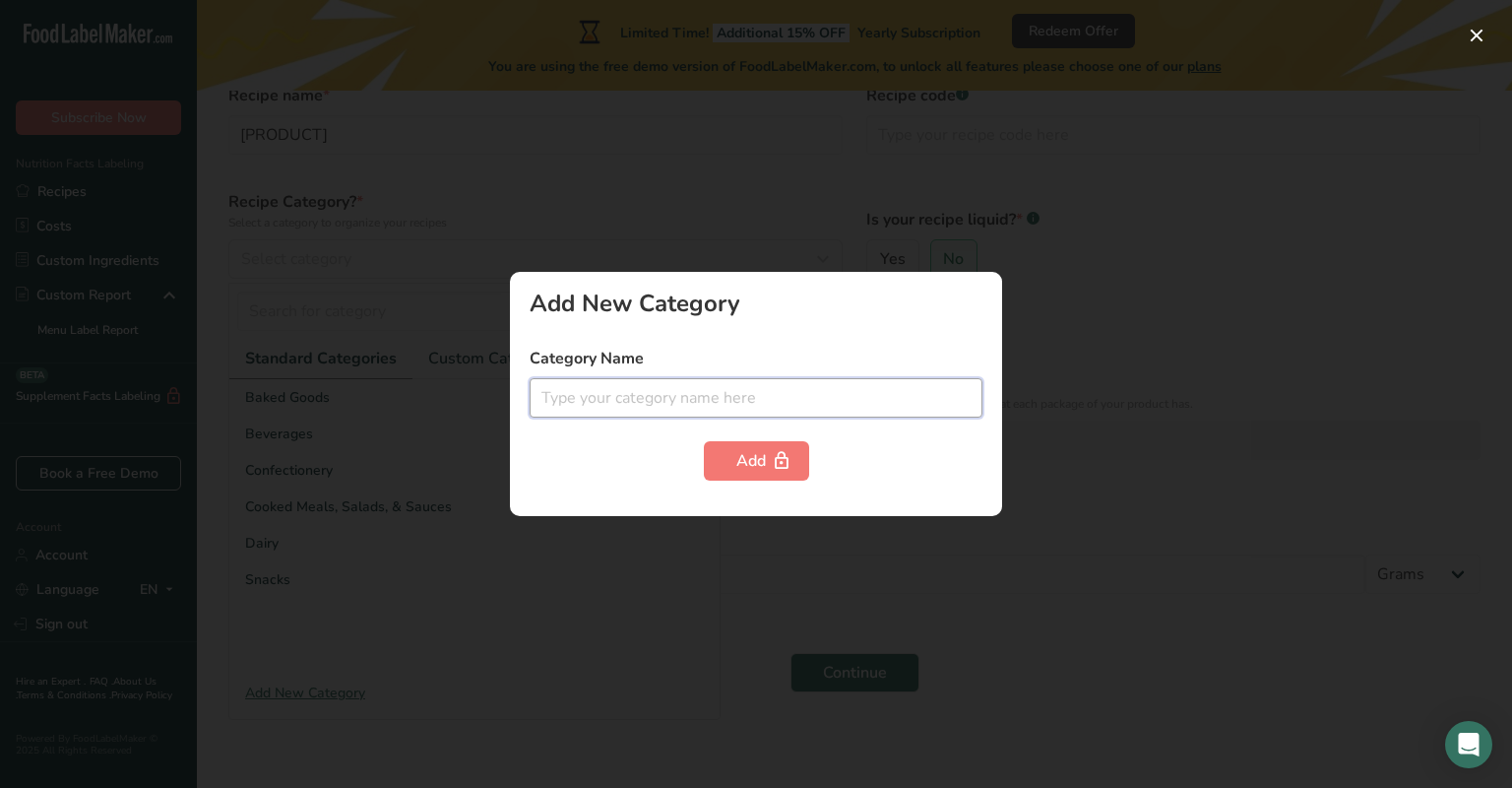 click at bounding box center [756, 398] 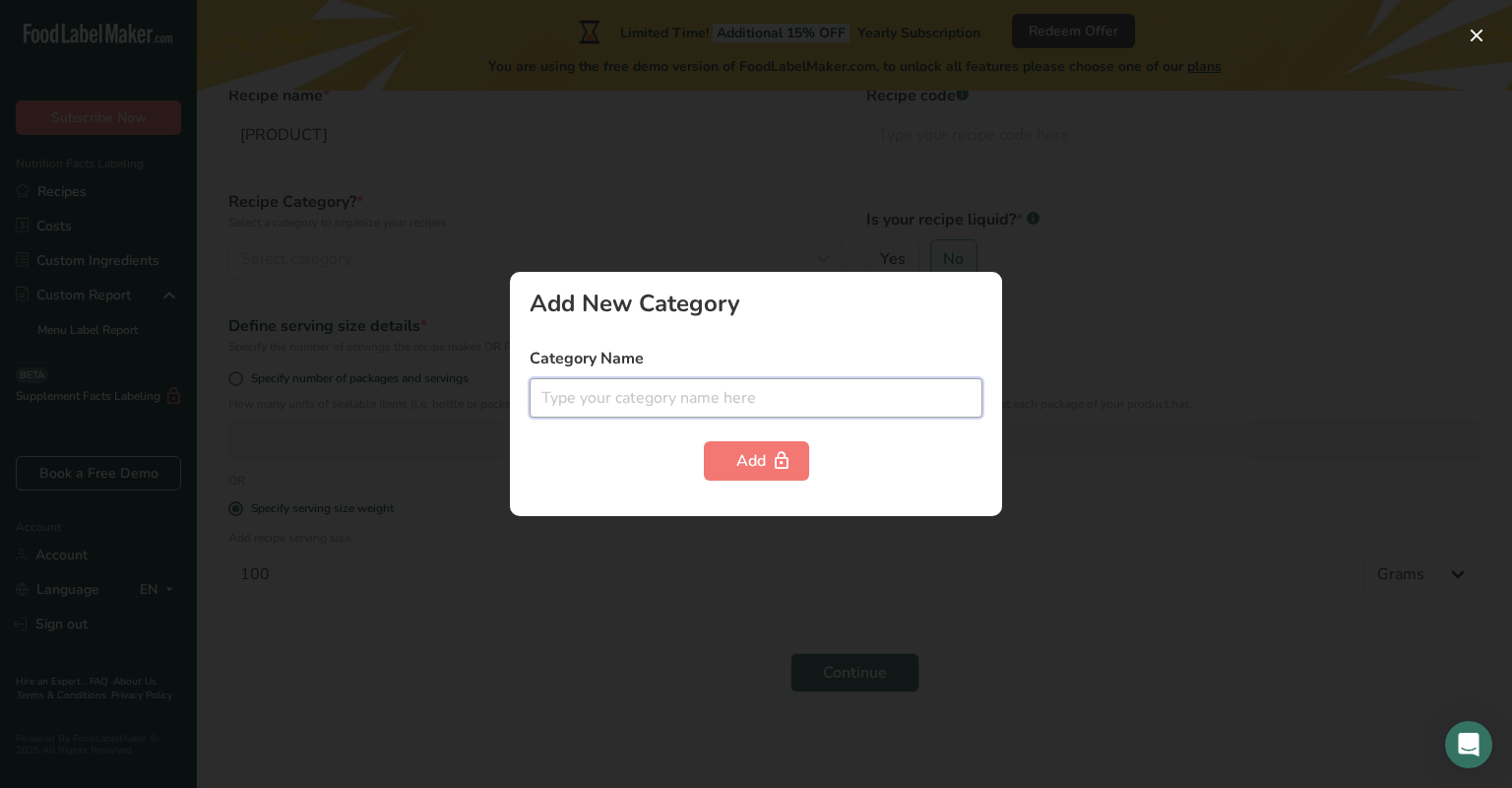 click at bounding box center [756, 398] 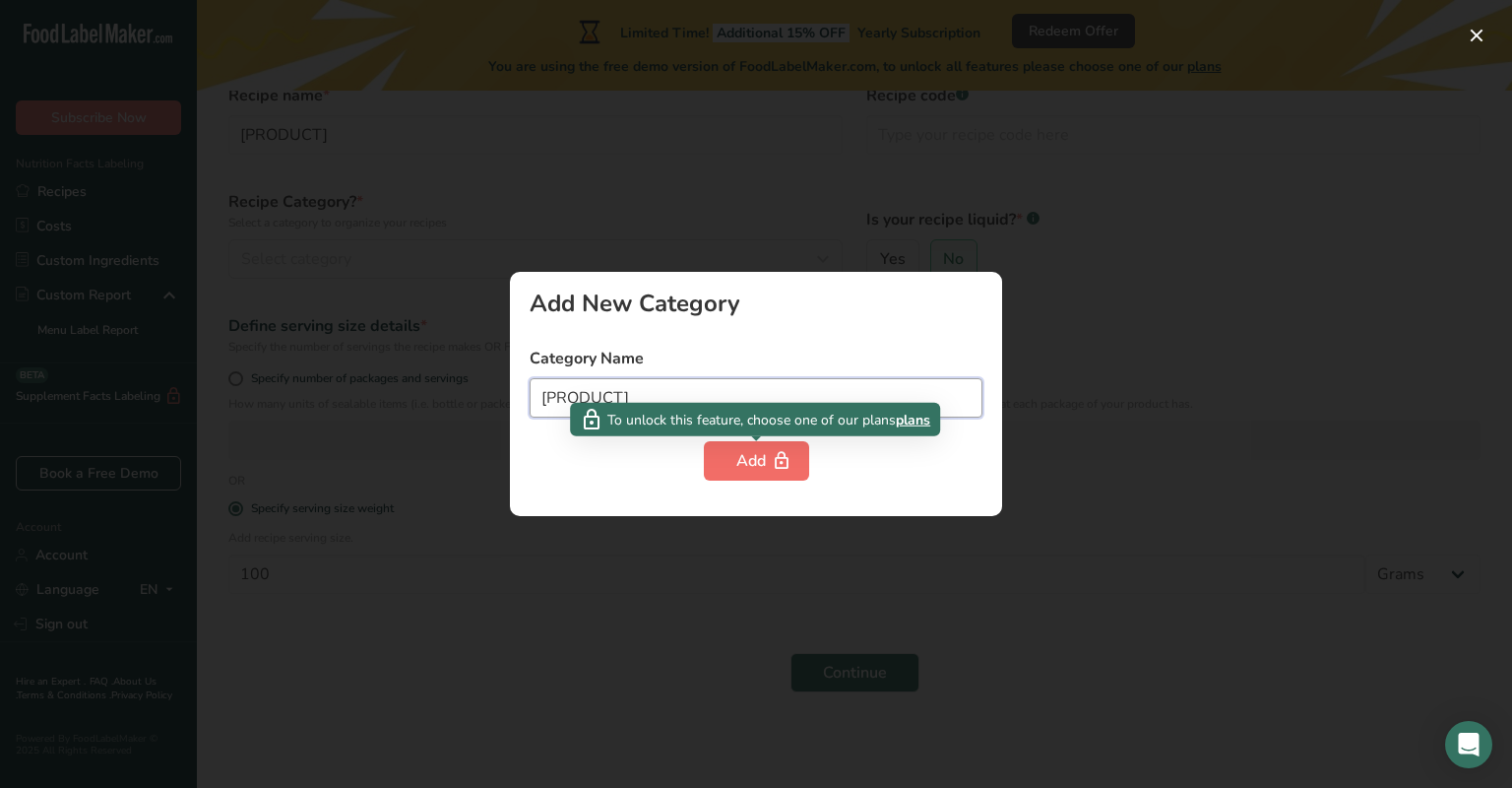 type on "Starchy Roots And Tubers" 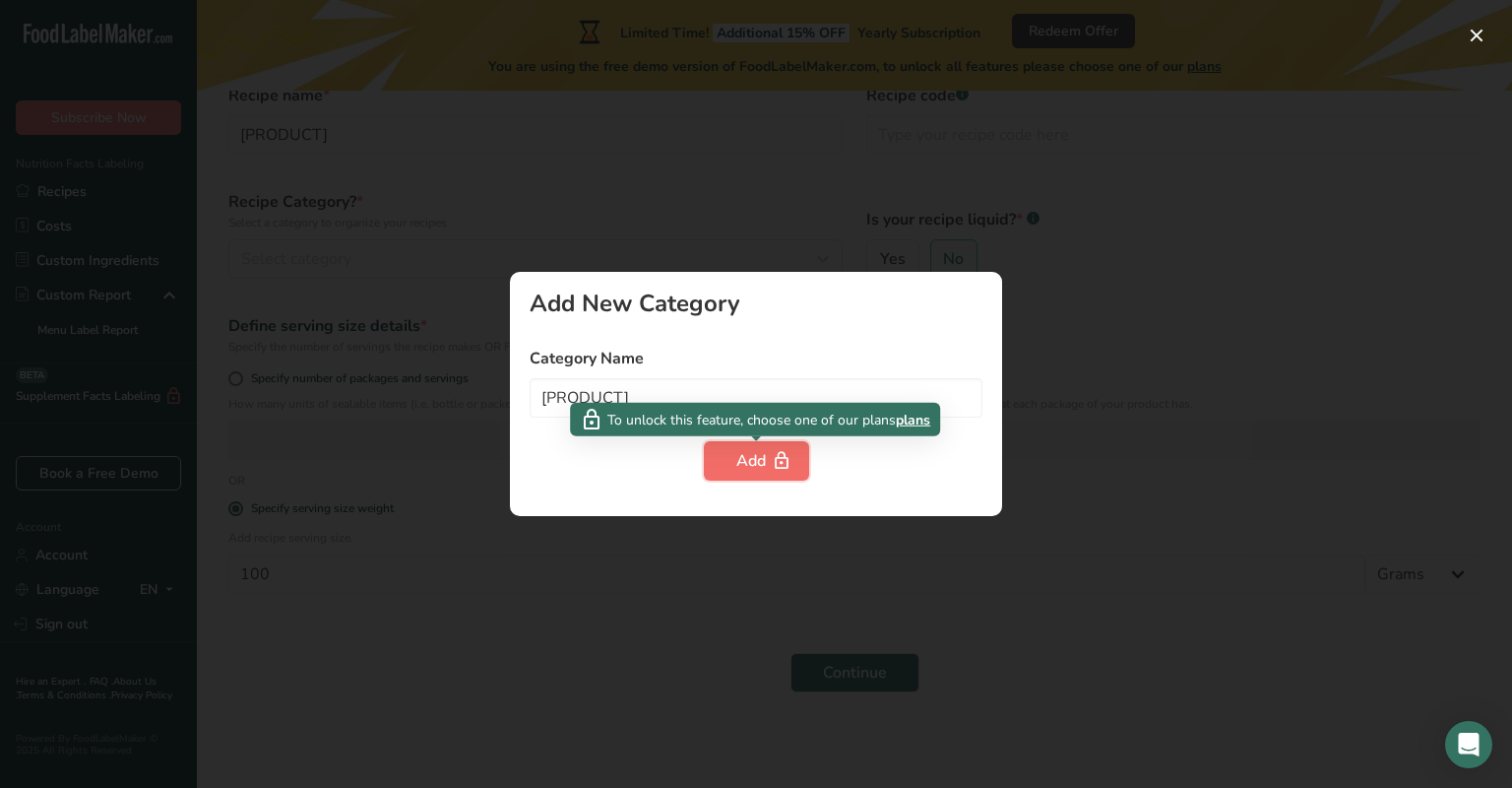 click on "Add" at bounding box center [756, 461] 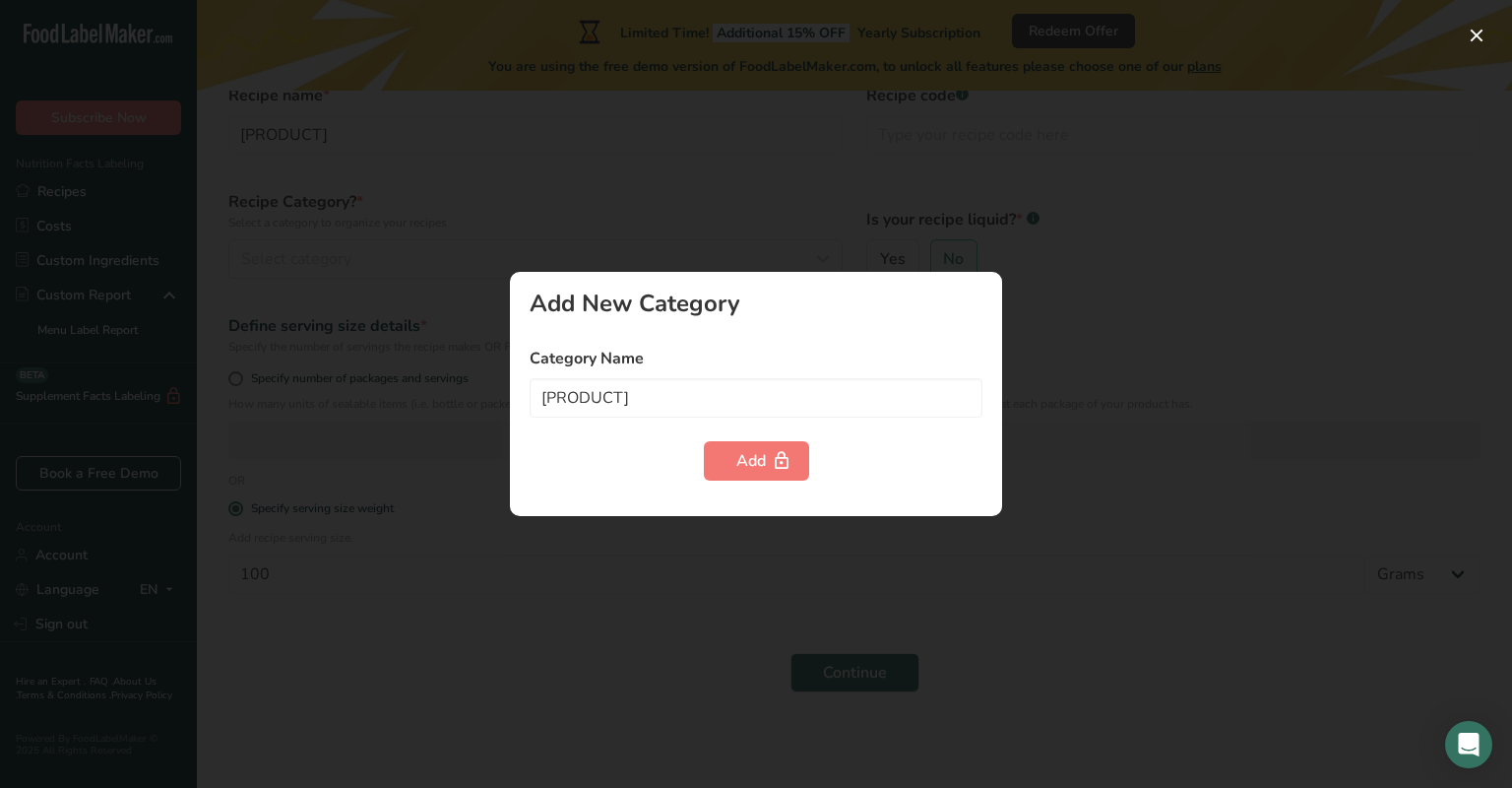 click at bounding box center [756, 394] 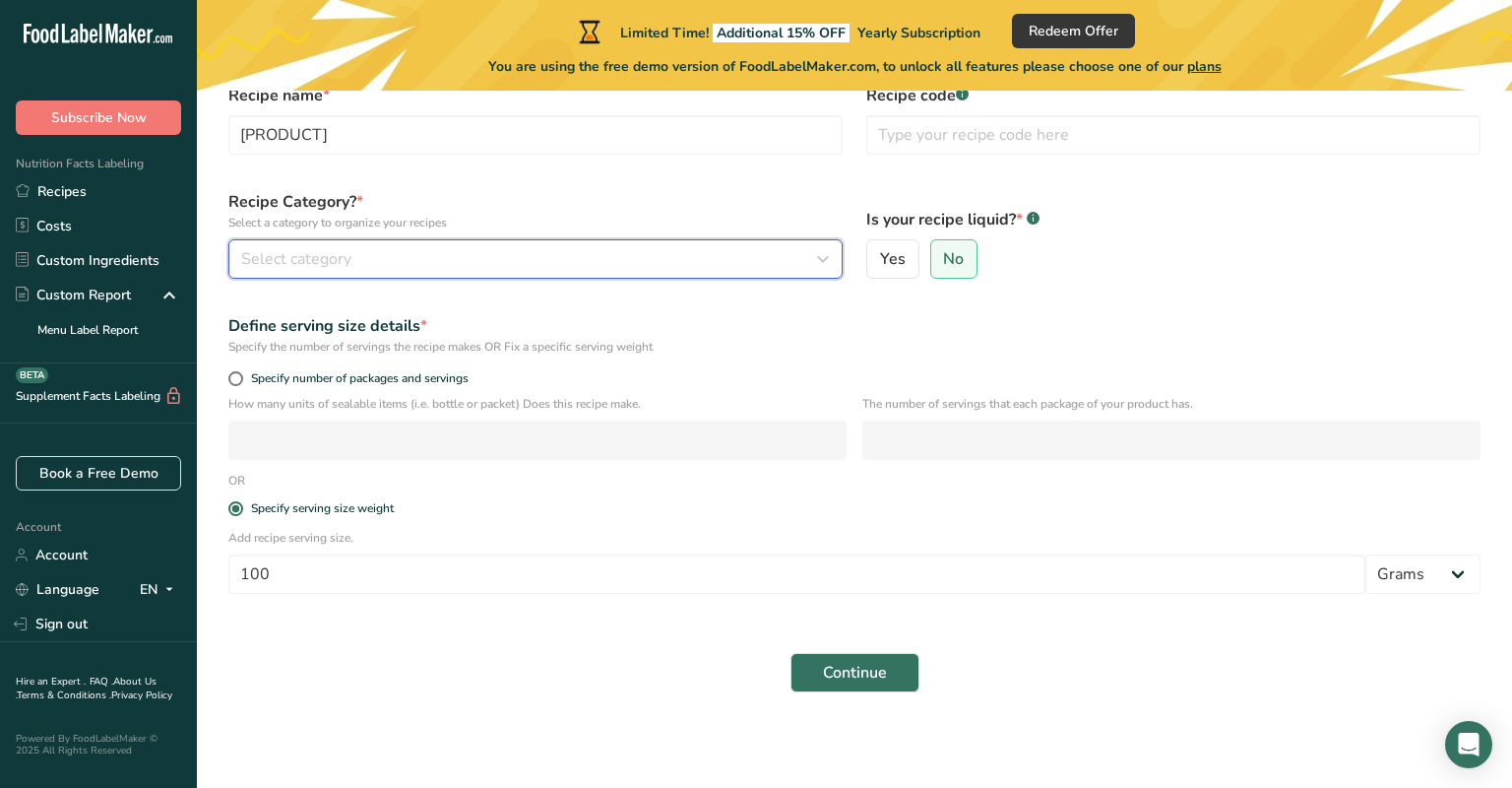 click on "Select category" at bounding box center (530, 259) 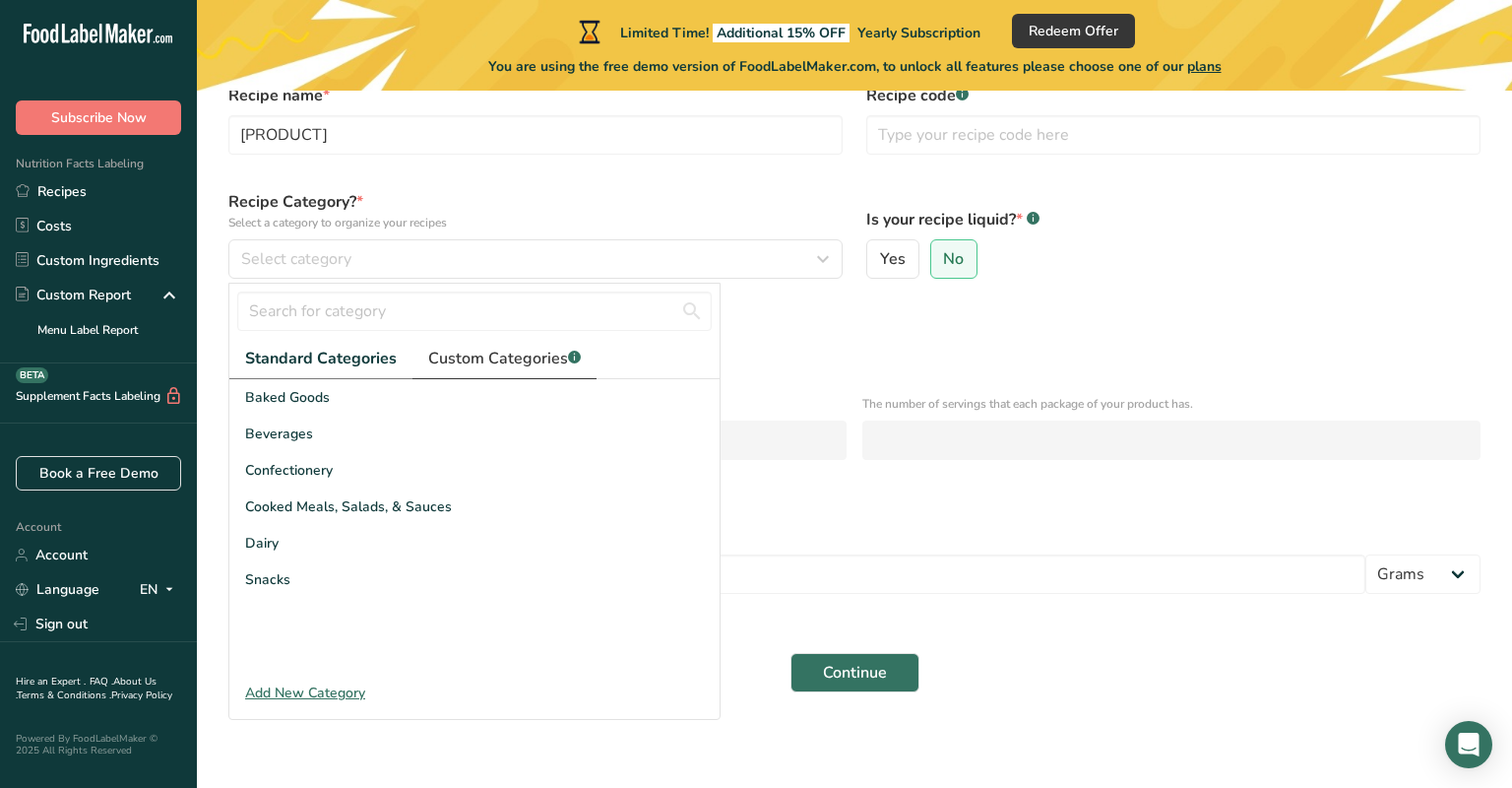 click on "Custom Categories
.a-a{fill:#347362;}.b-a{fill:#fff;}" at bounding box center (504, 359) 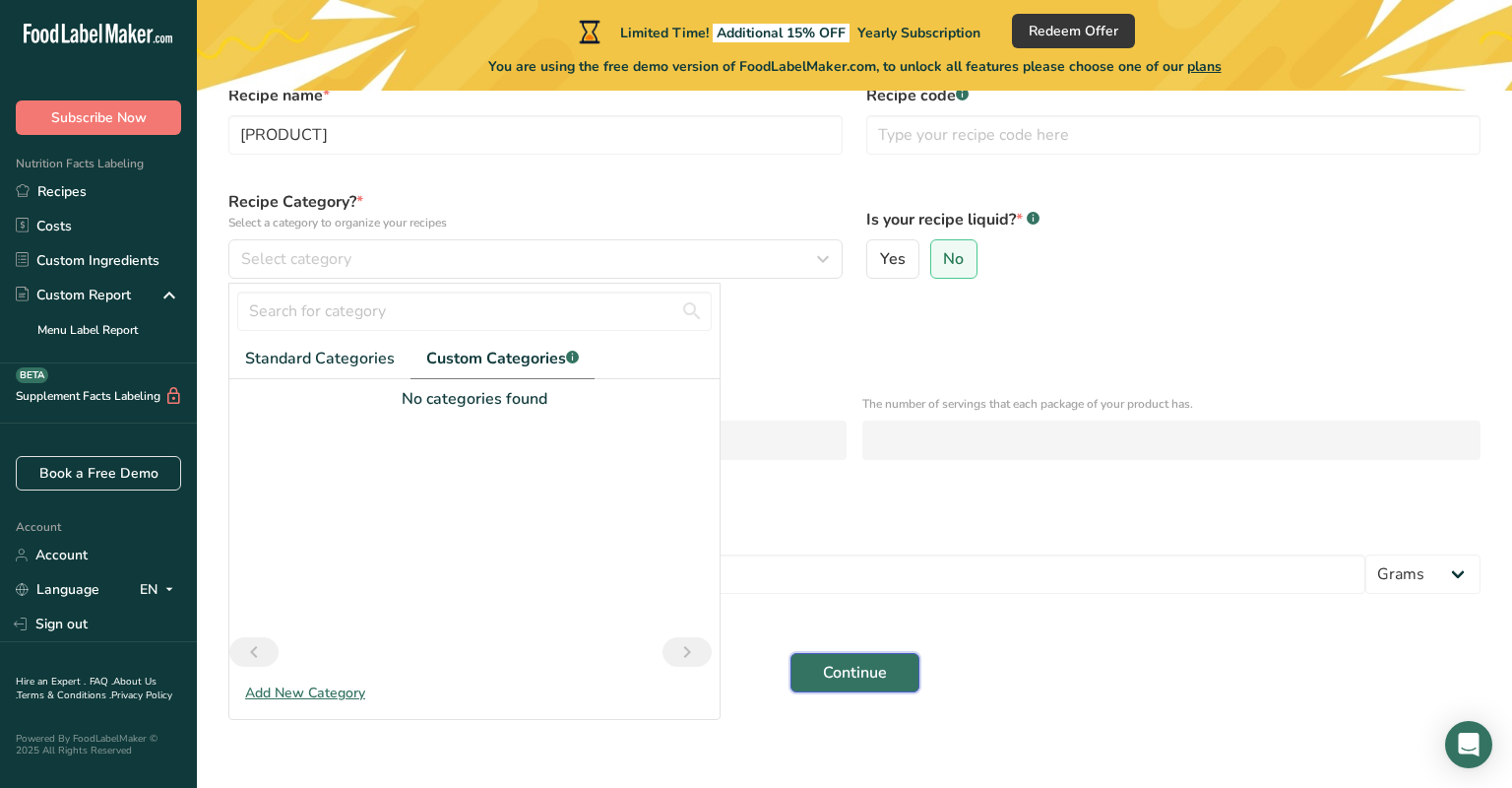 drag, startPoint x: 852, startPoint y: 674, endPoint x: 630, endPoint y: 686, distance: 222.32409 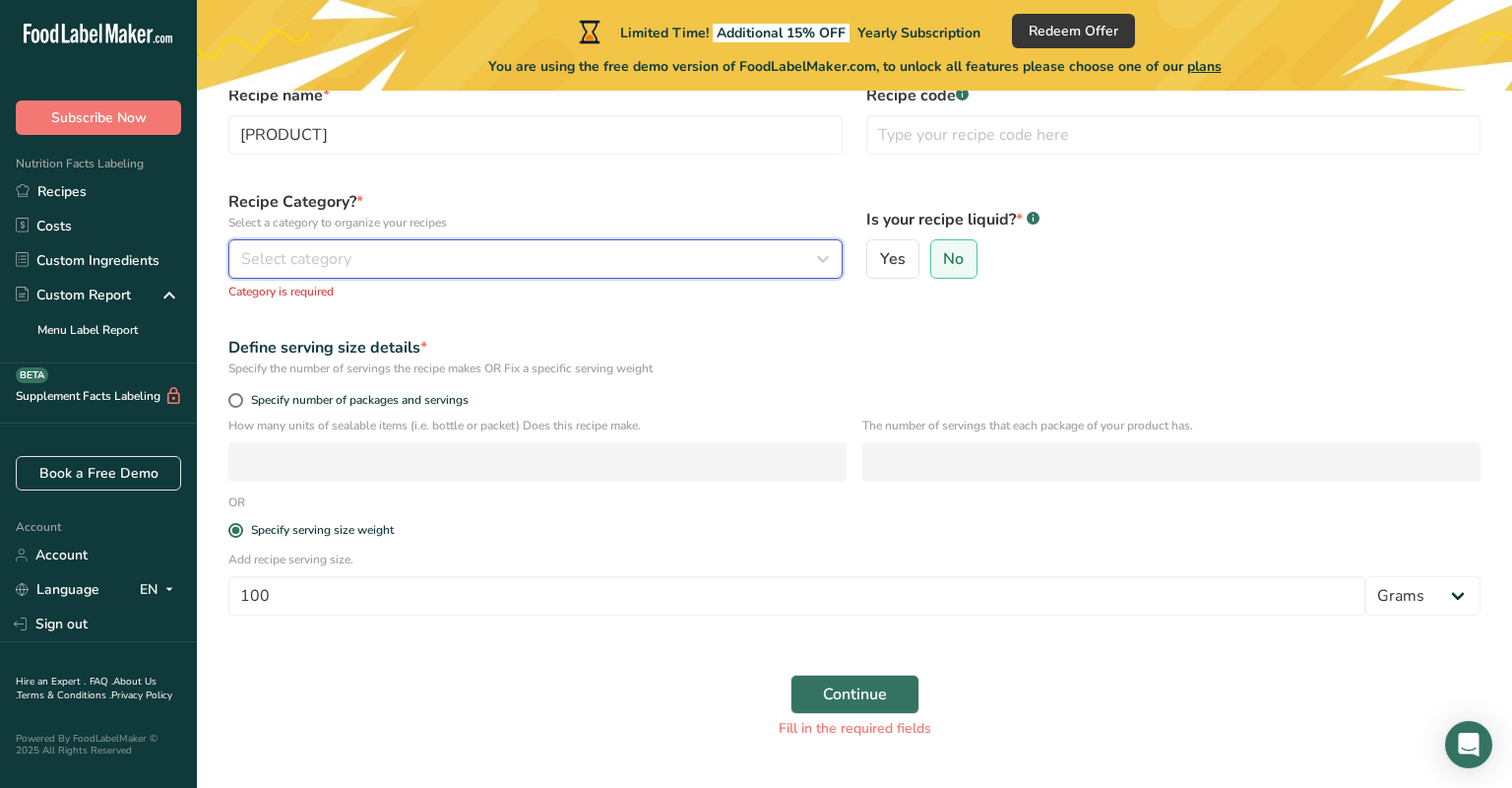 click on "Select category" at bounding box center [530, 259] 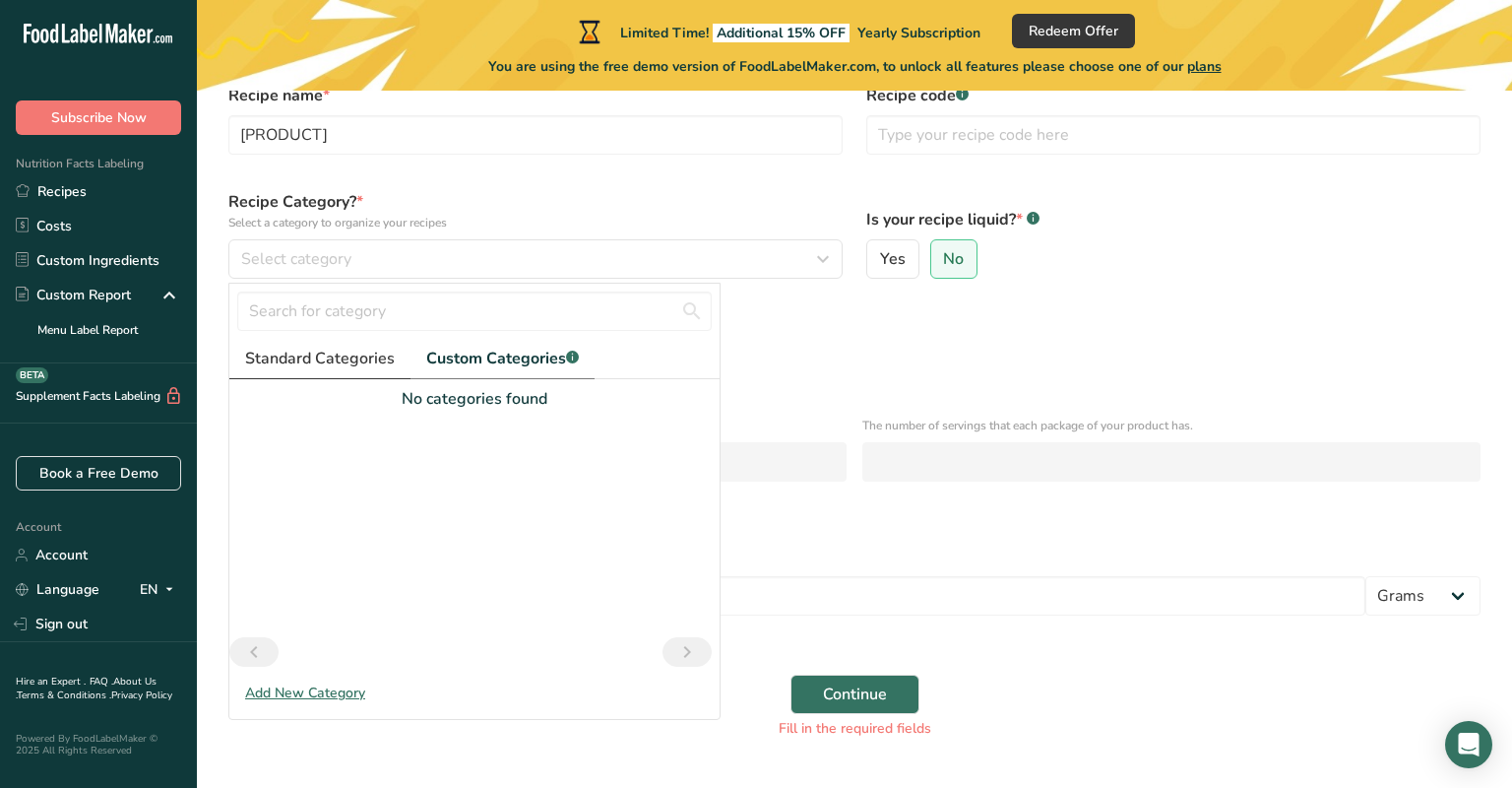 click on "Standard Categories" at bounding box center (320, 359) 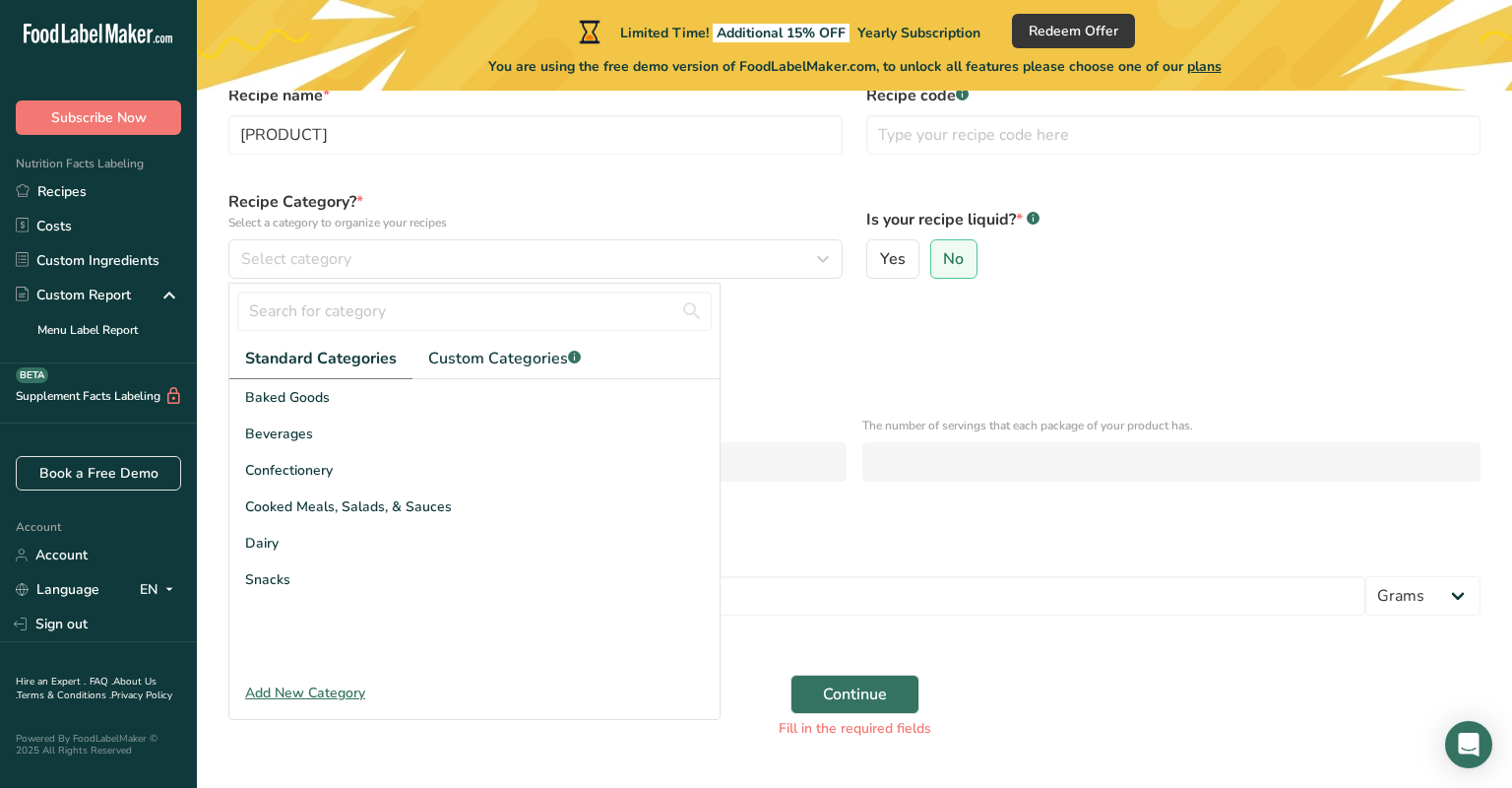 drag, startPoint x: 985, startPoint y: 316, endPoint x: 717, endPoint y: 721, distance: 485.64287 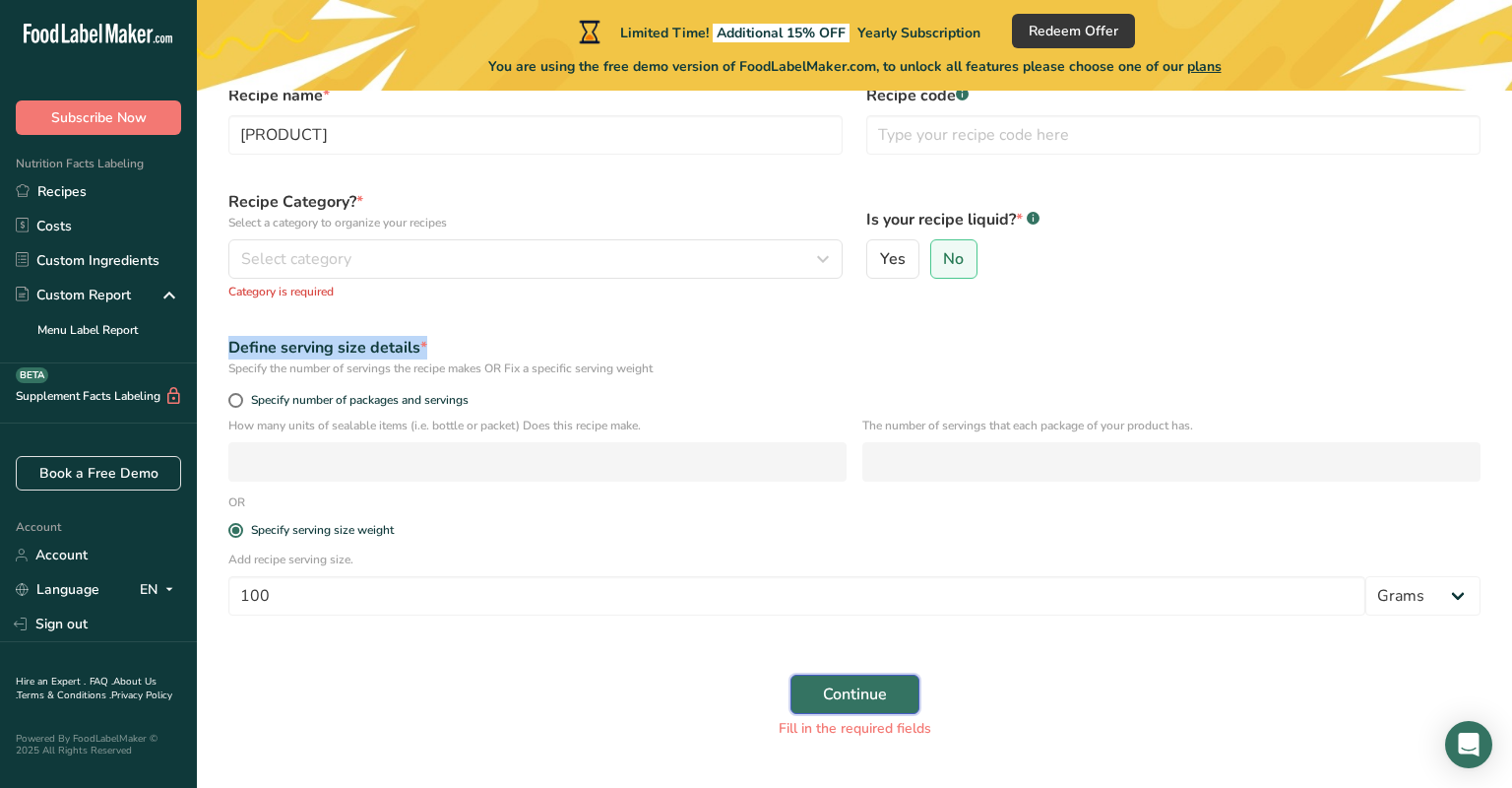 drag, startPoint x: 840, startPoint y: 706, endPoint x: 750, endPoint y: 716, distance: 90.5539 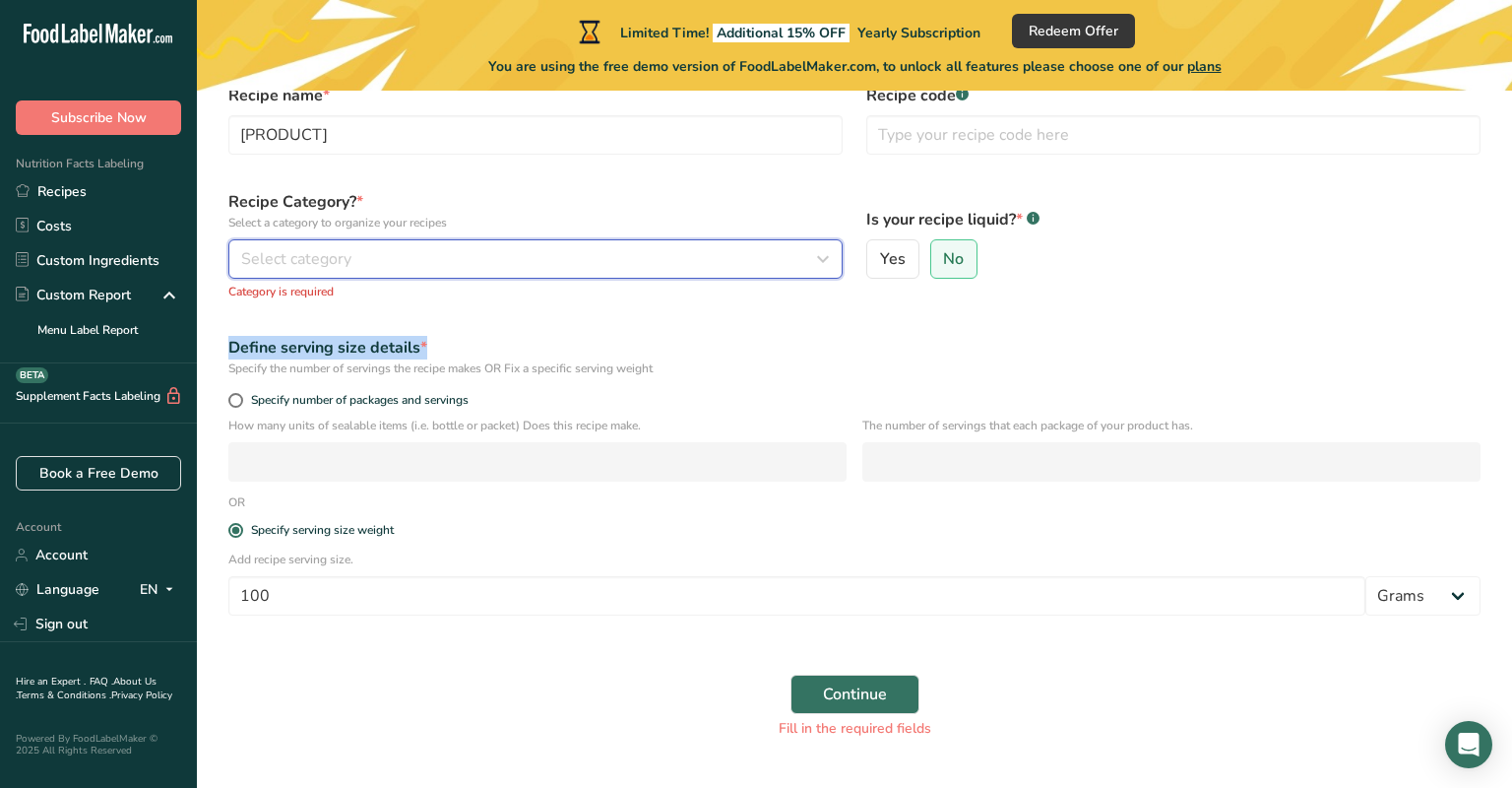click on "Select category" at bounding box center (296, 259) 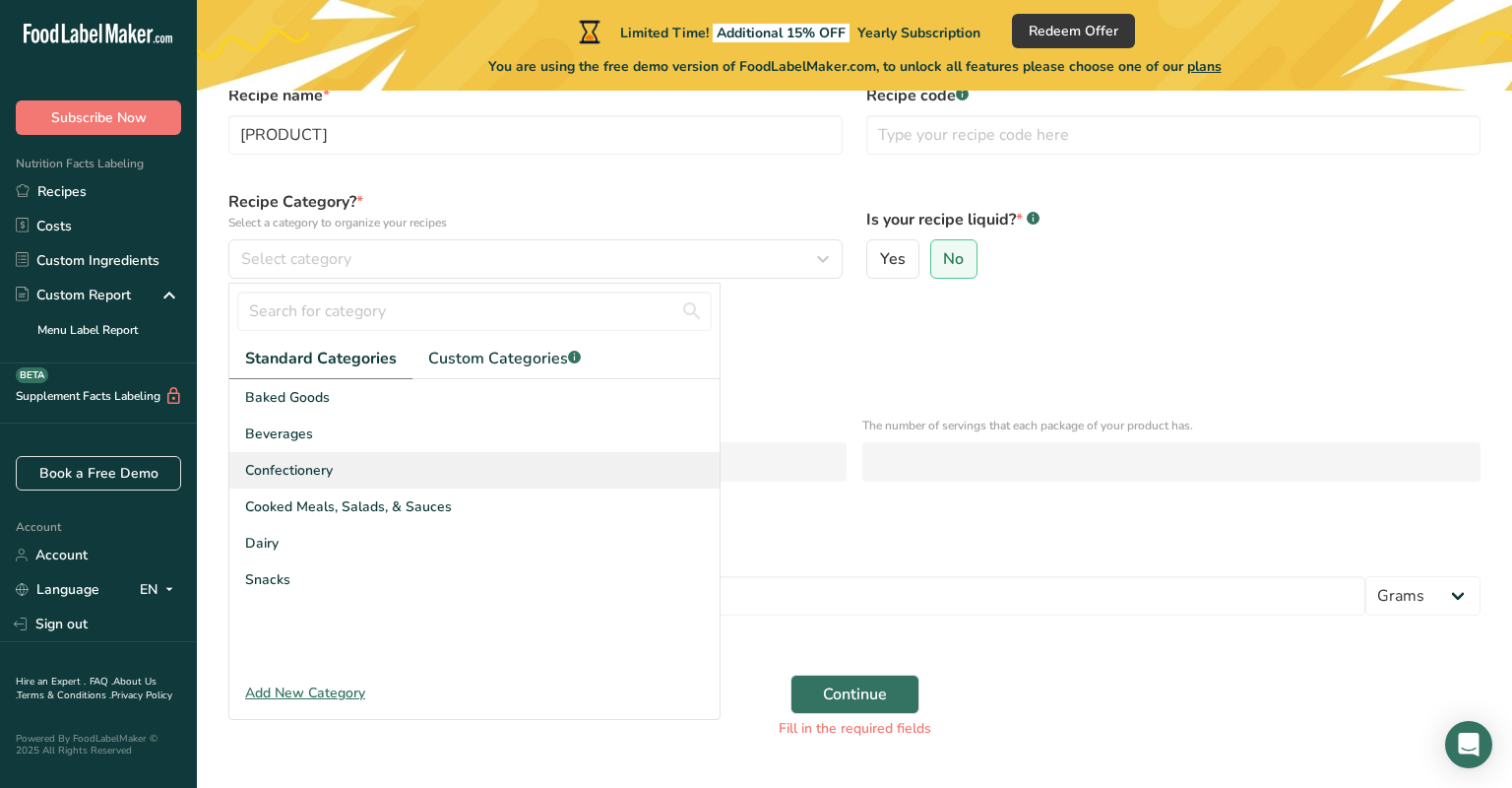 click on "Confectionery" at bounding box center [288, 470] 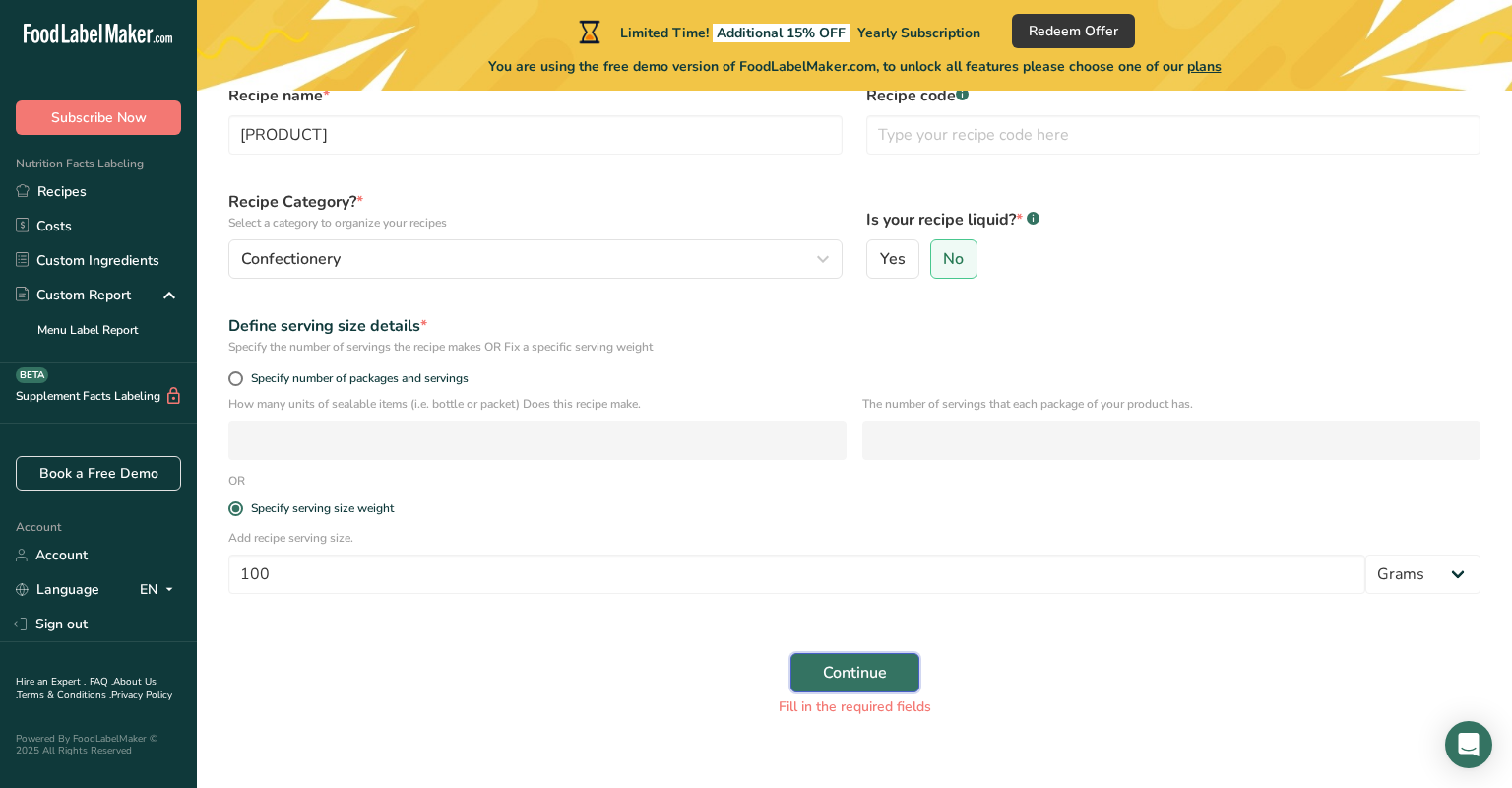 drag, startPoint x: 843, startPoint y: 682, endPoint x: 782, endPoint y: 705, distance: 65.19202 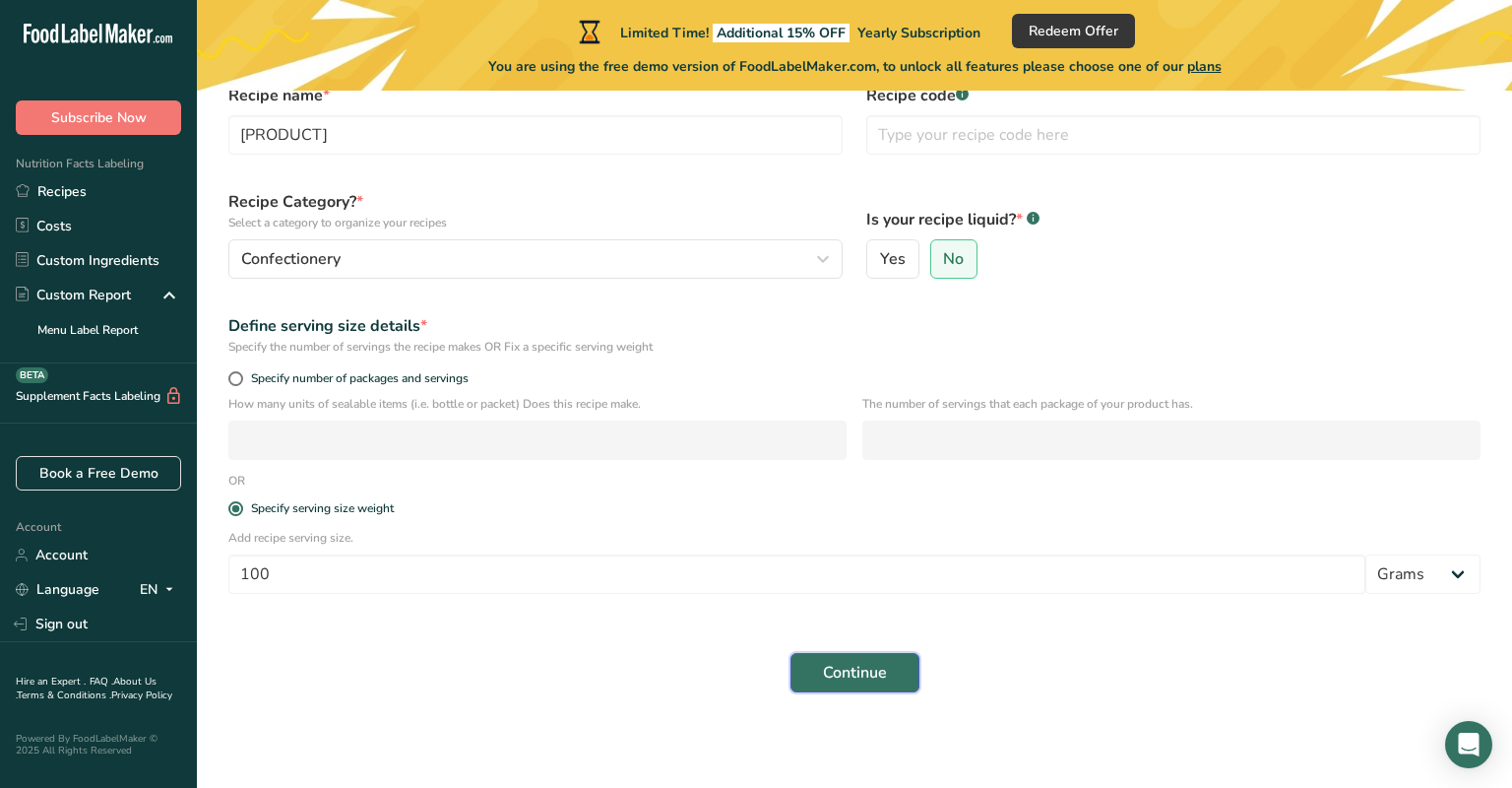 click on "Continue" at bounding box center (854, 673) 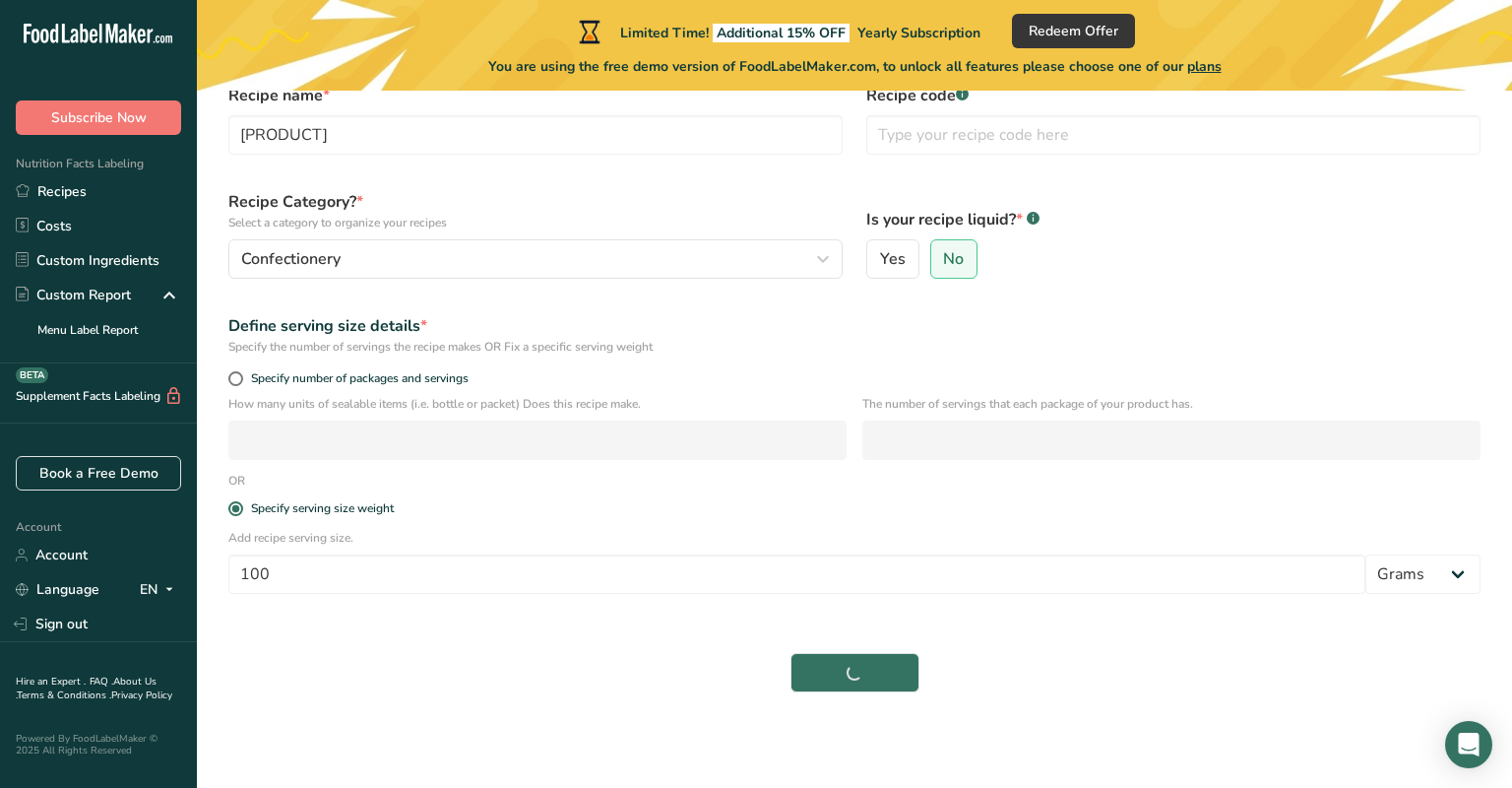 click on "Continue" at bounding box center [854, 673] 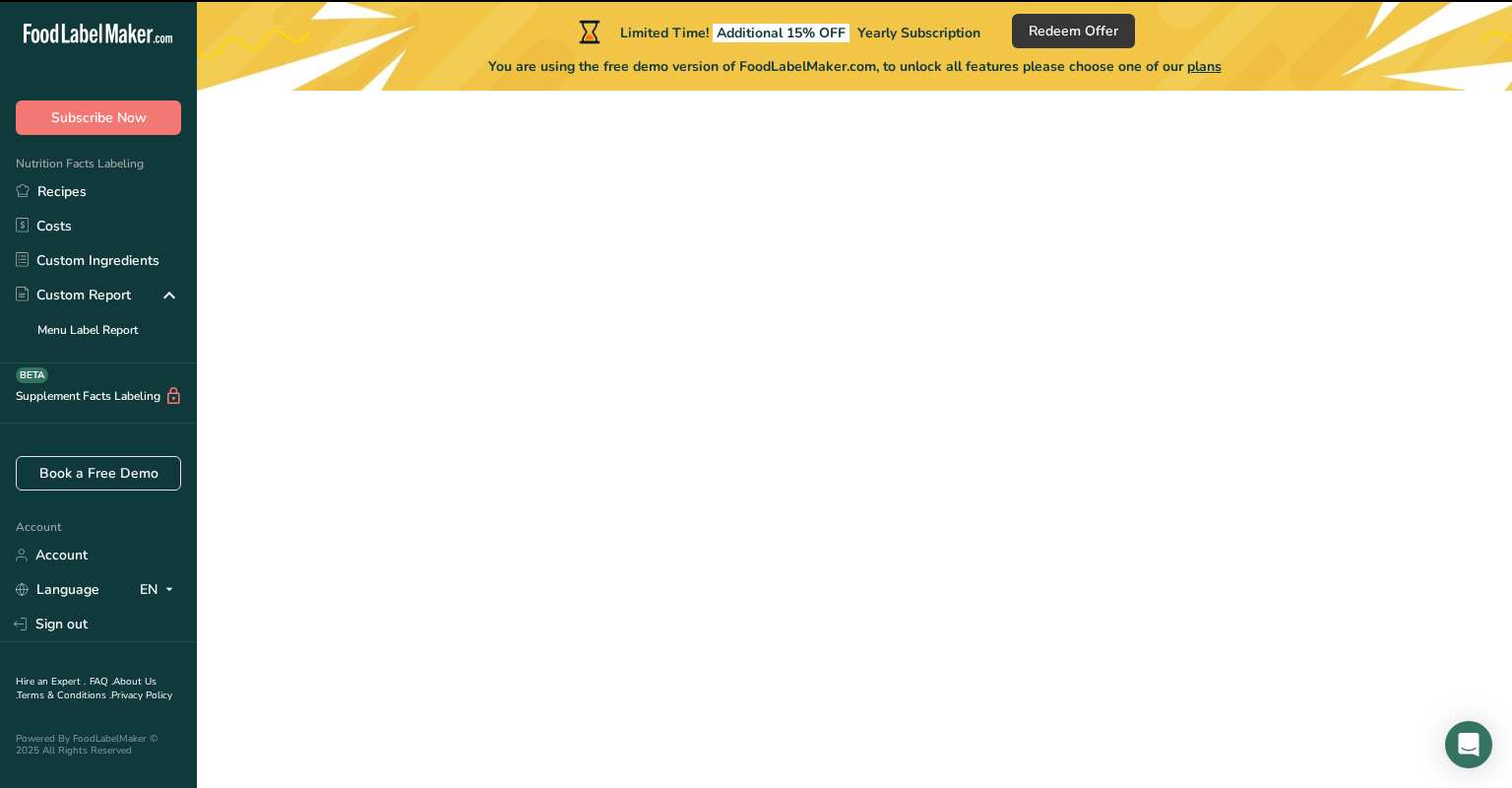 scroll, scrollTop: 0, scrollLeft: 0, axis: both 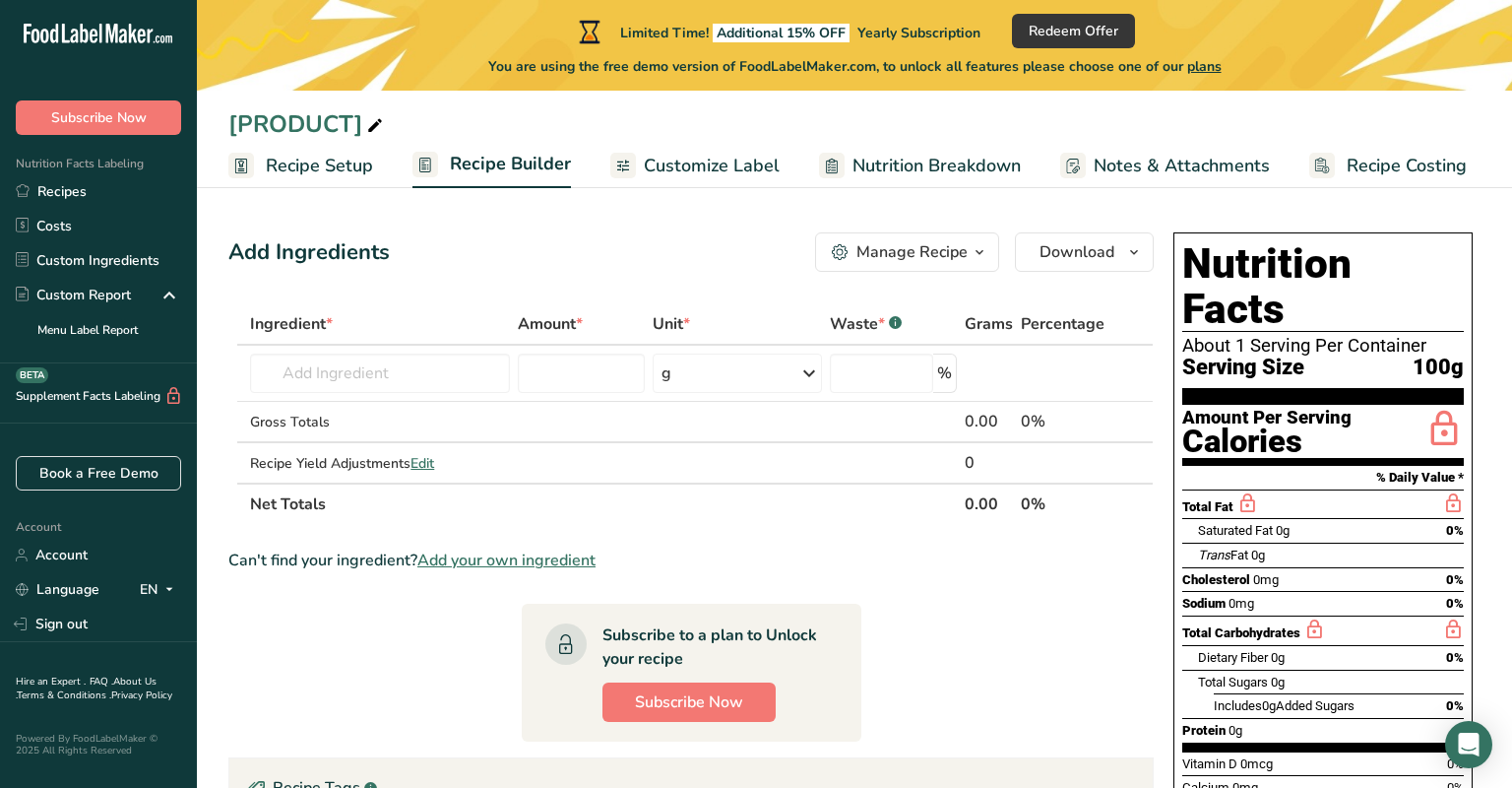 drag, startPoint x: 715, startPoint y: 166, endPoint x: 726, endPoint y: 171, distance: 12 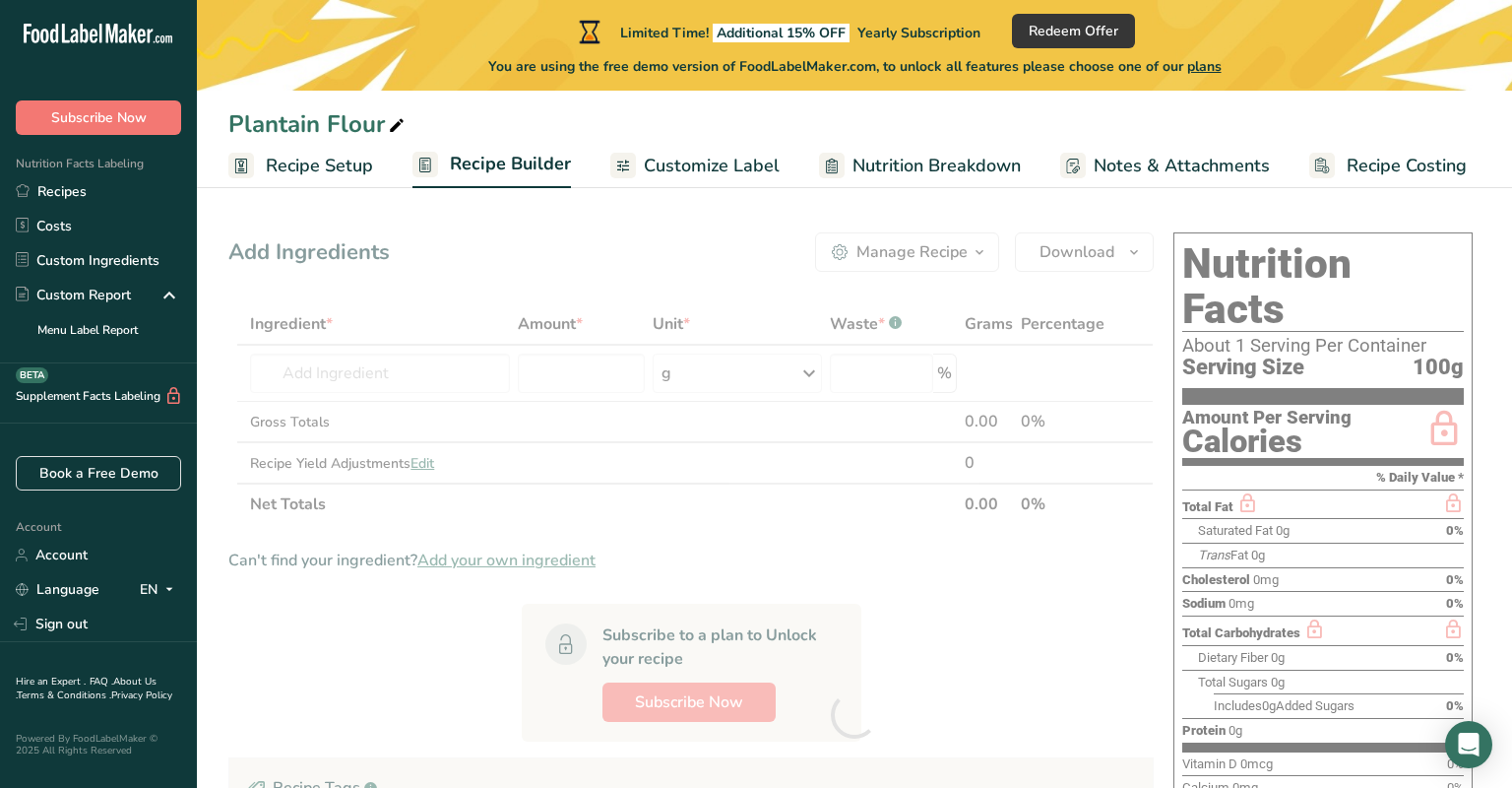 scroll, scrollTop: 0, scrollLeft: 0, axis: both 